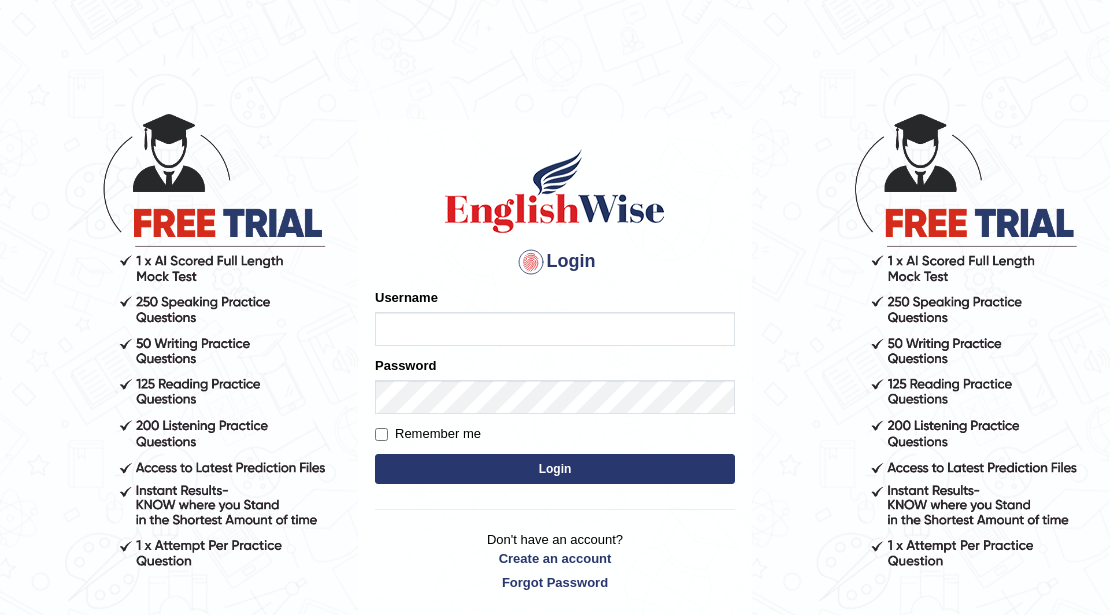 scroll, scrollTop: 0, scrollLeft: 0, axis: both 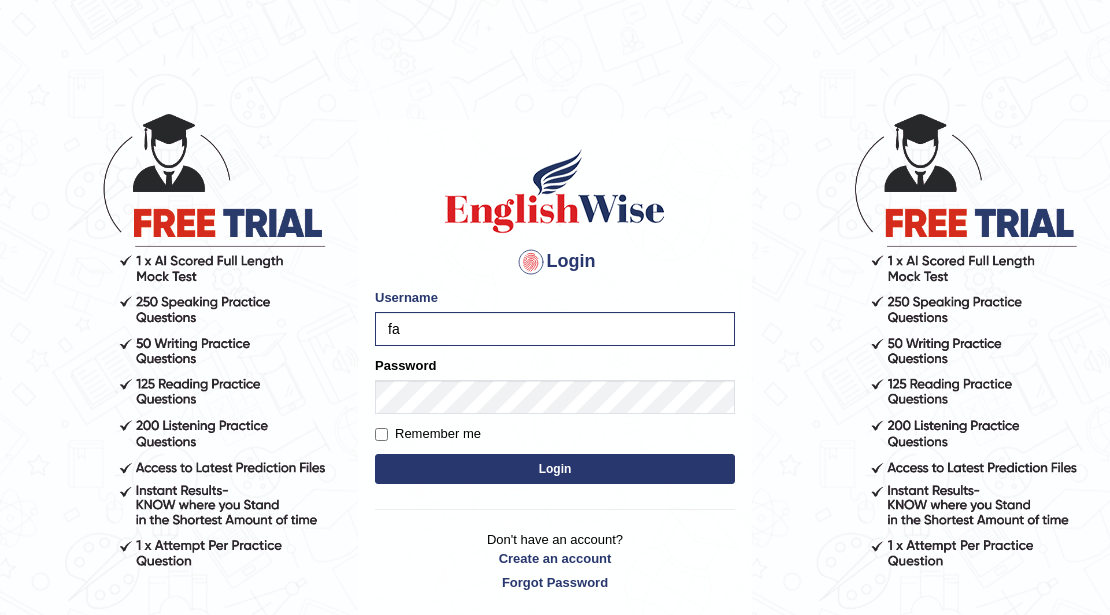 click on "Please fix the following errors:
Username
fa
Password
Remember me
Login" at bounding box center (555, 388) 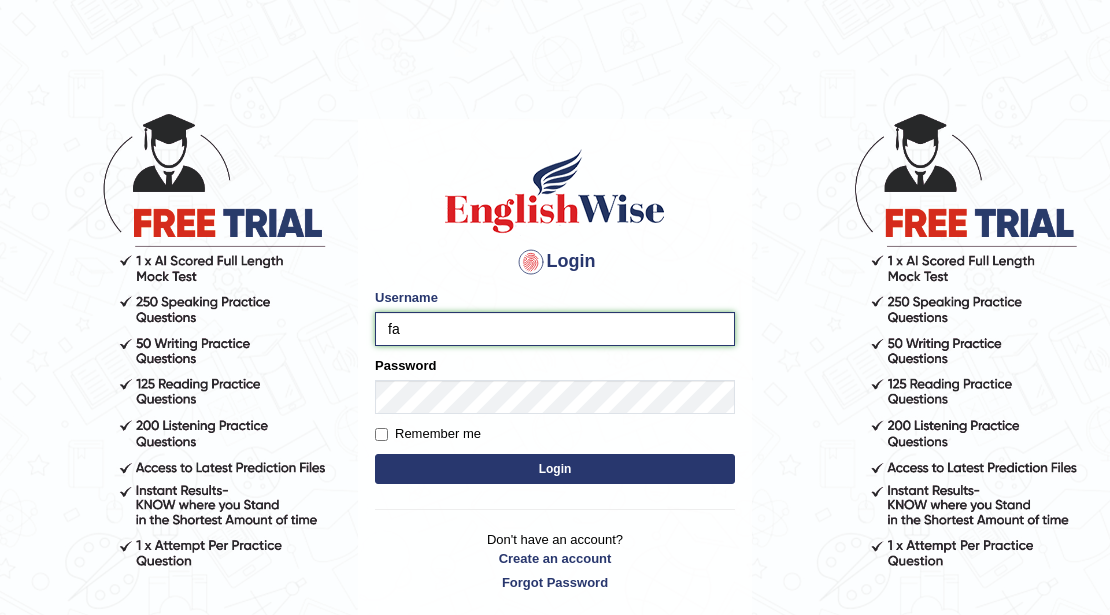 drag, startPoint x: 486, startPoint y: 312, endPoint x: 629, endPoint y: 376, distance: 156.66844 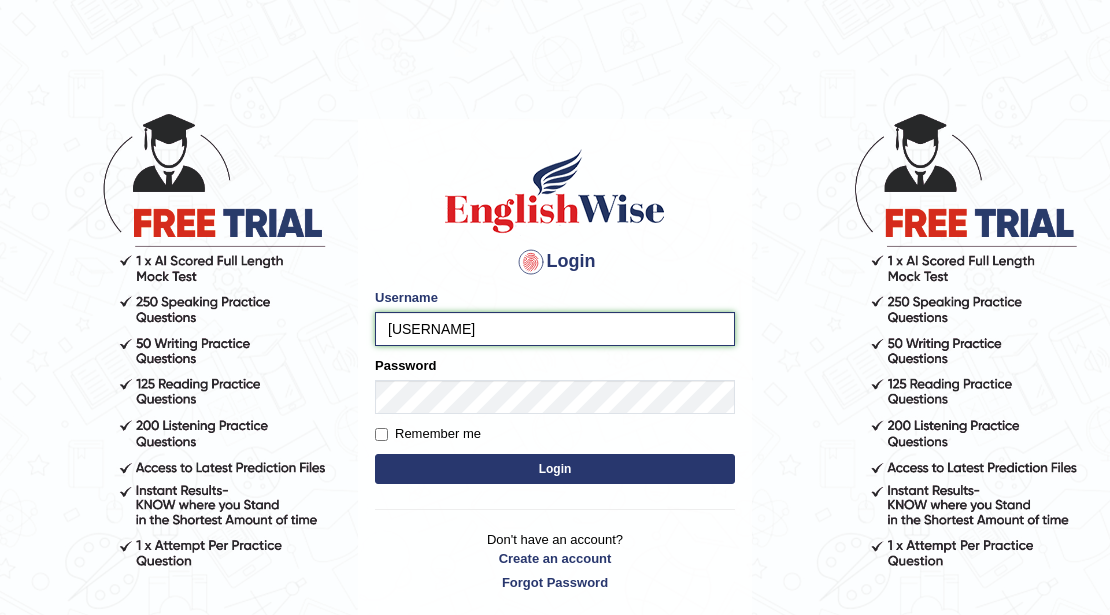 type on "farihaafghan556" 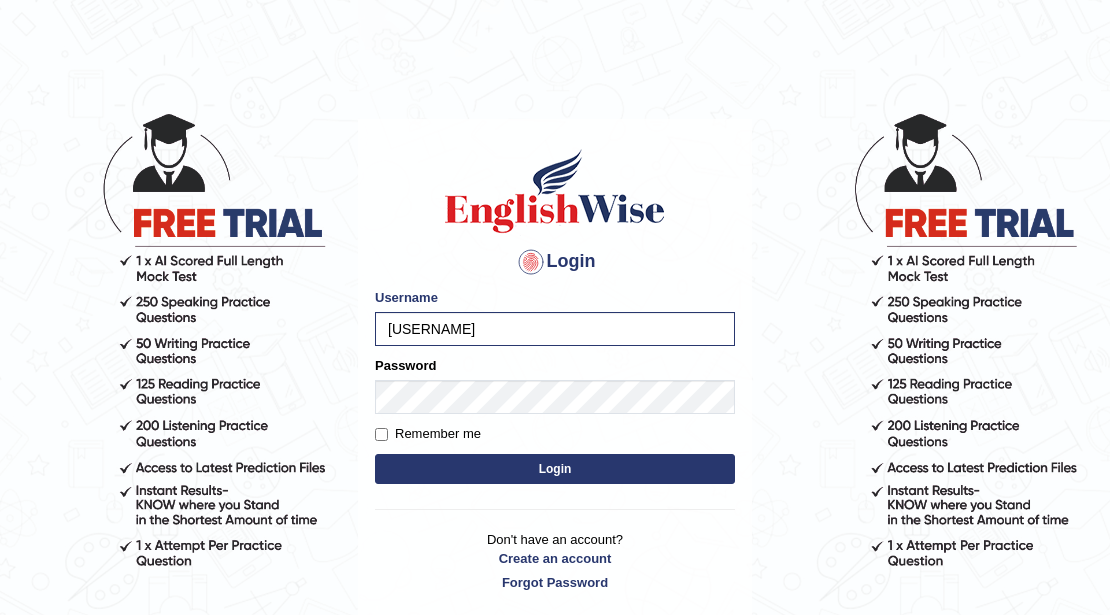 click on "Login" at bounding box center (555, 469) 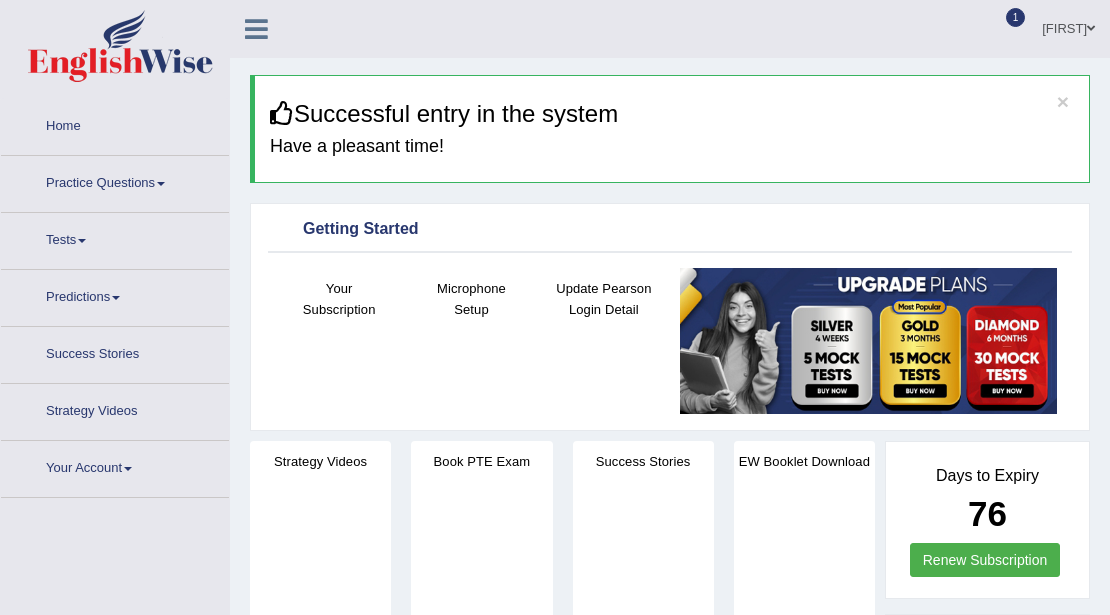 scroll, scrollTop: 0, scrollLeft: 0, axis: both 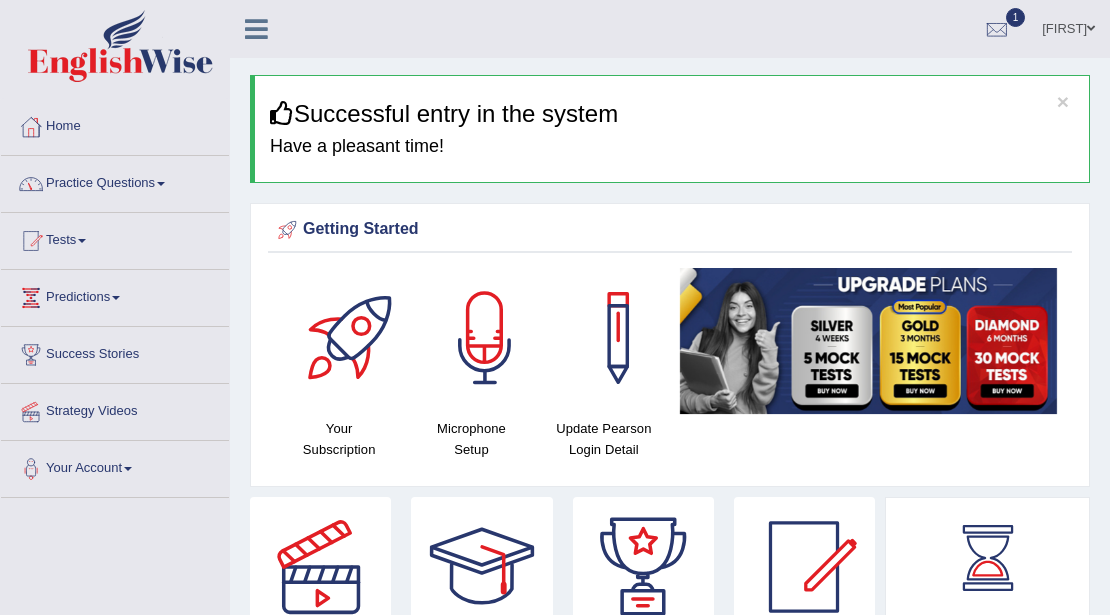 click at bounding box center [161, 184] 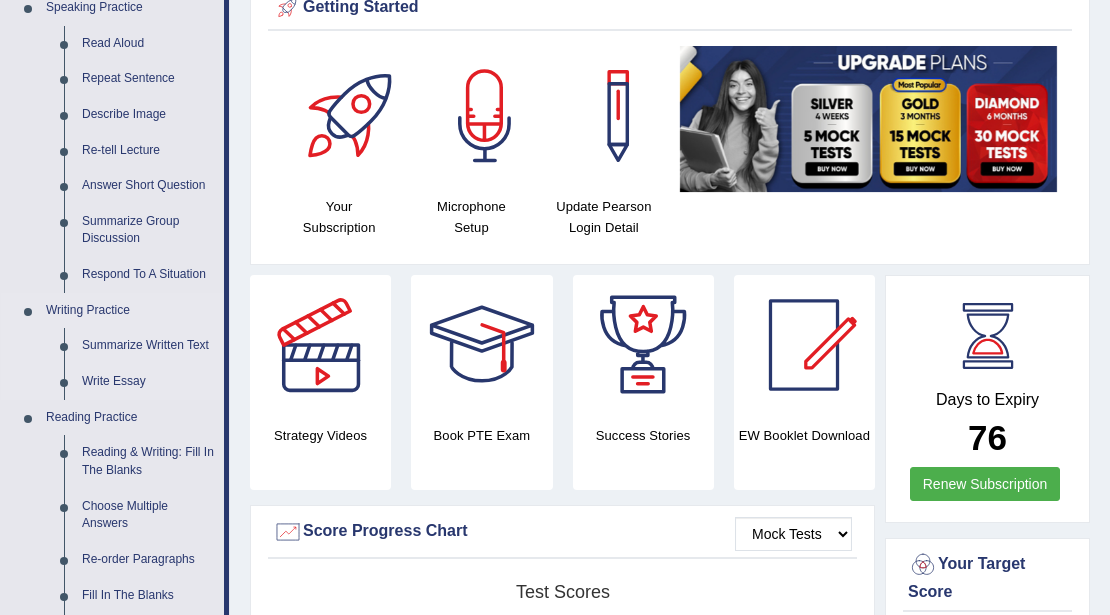 scroll, scrollTop: 200, scrollLeft: 0, axis: vertical 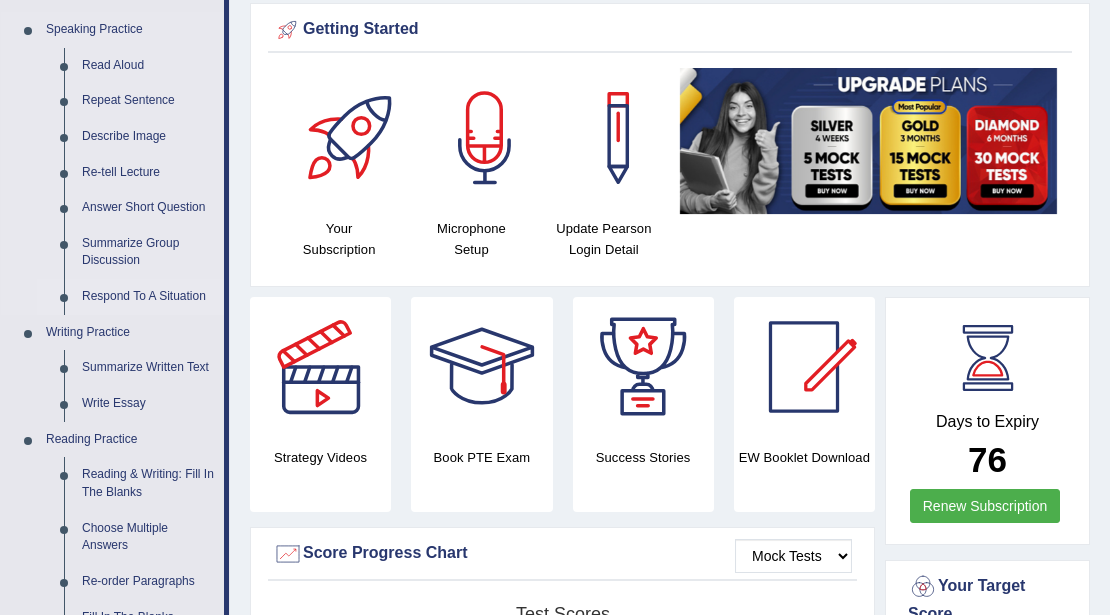 click on "Respond To A Situation" at bounding box center [148, 297] 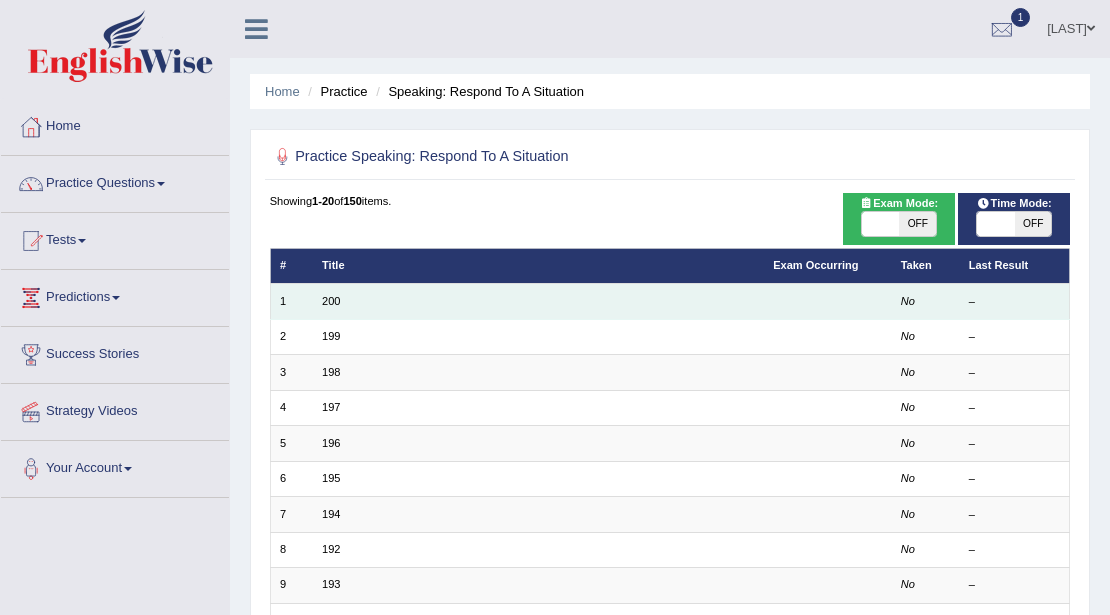 click on "200" at bounding box center [538, 301] 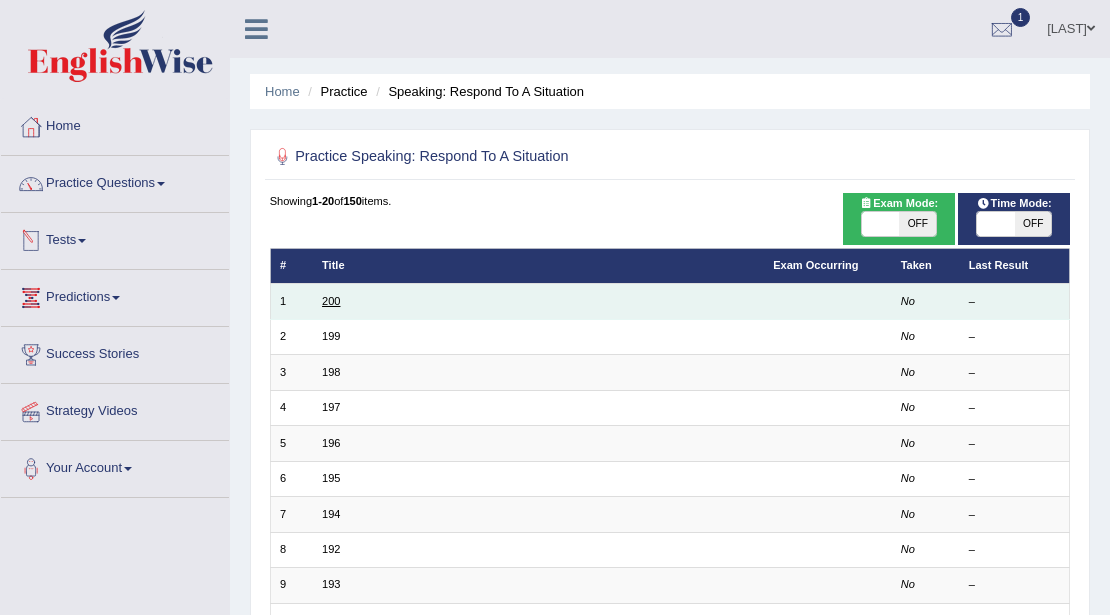 click on "200" at bounding box center (331, 301) 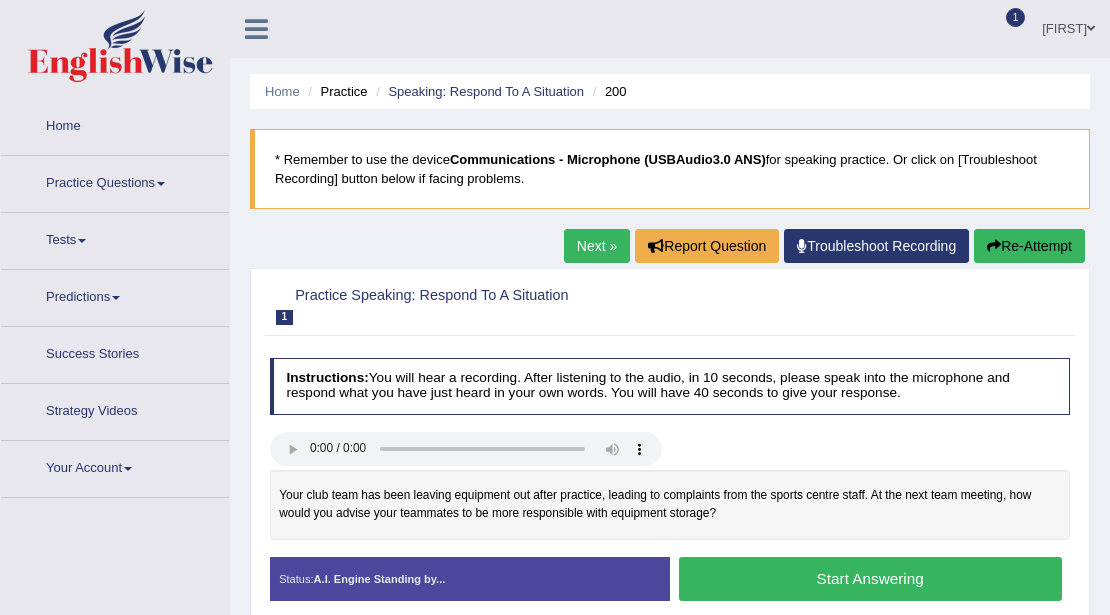 scroll, scrollTop: 314, scrollLeft: 0, axis: vertical 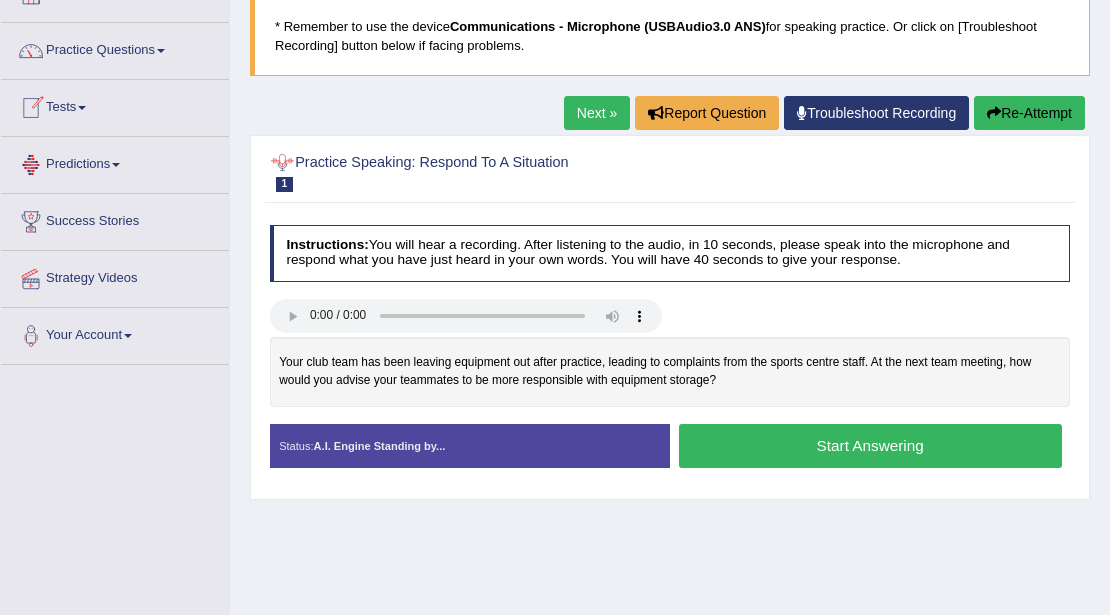 click on "Start Answering" at bounding box center (870, 445) 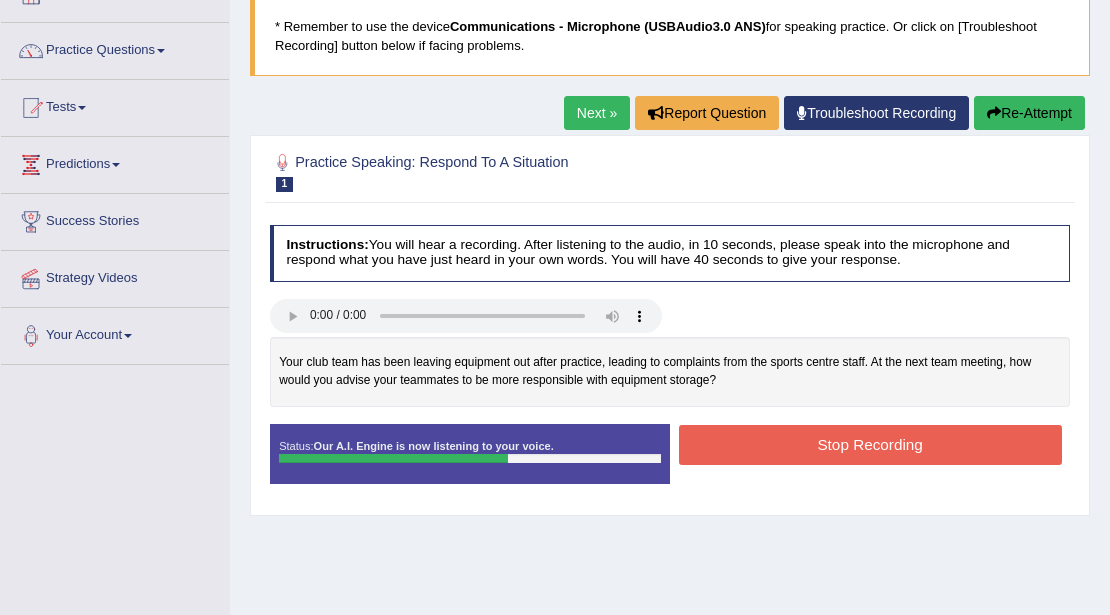 click on "Stop Recording" at bounding box center [870, 447] 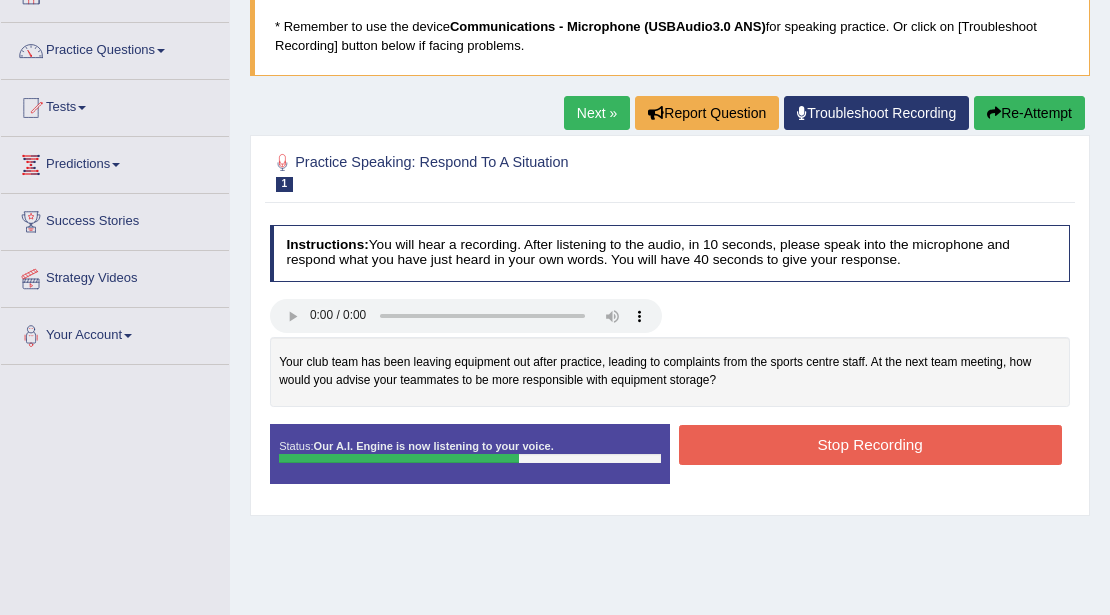 click on "Stop Recording" at bounding box center (870, 444) 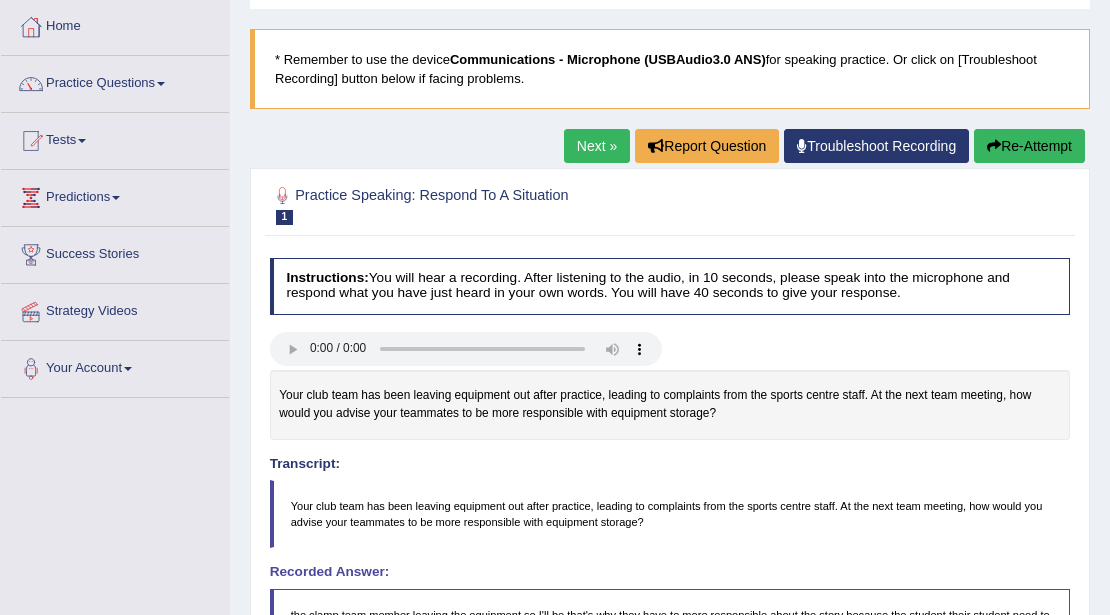 scroll, scrollTop: 0, scrollLeft: 0, axis: both 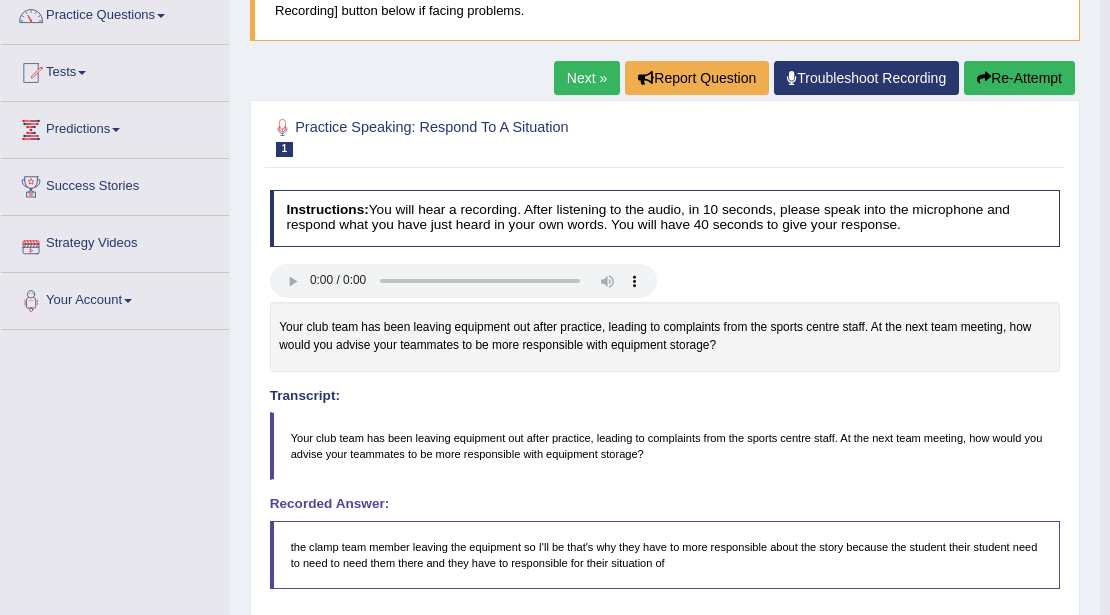 click on "Re-Attempt" at bounding box center (1019, 78) 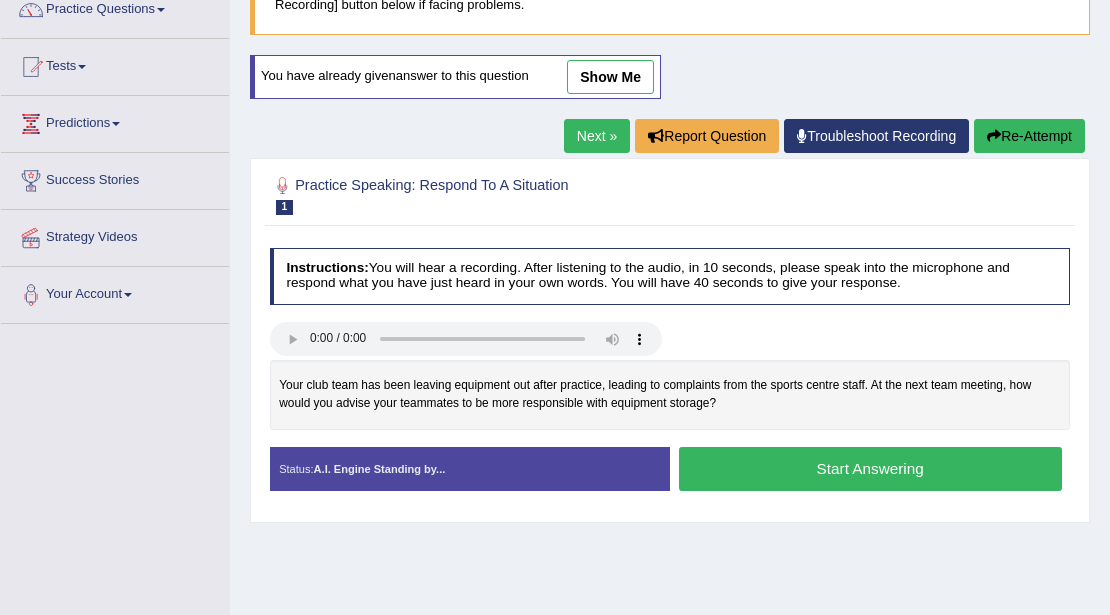 scroll, scrollTop: 174, scrollLeft: 0, axis: vertical 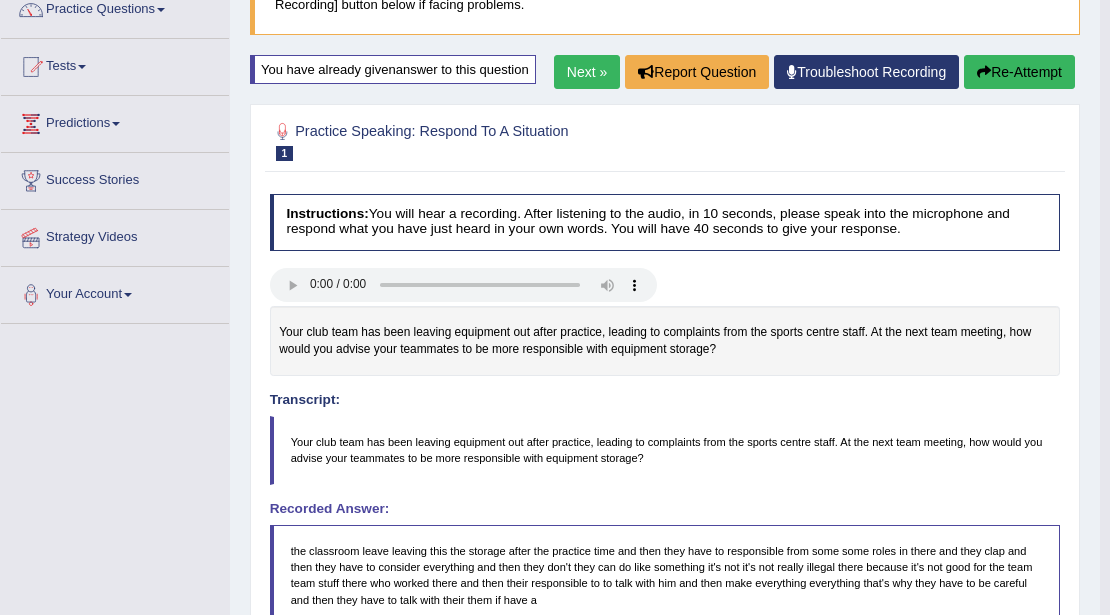 drag, startPoint x: 760, startPoint y: 346, endPoint x: 548, endPoint y: 361, distance: 212.53 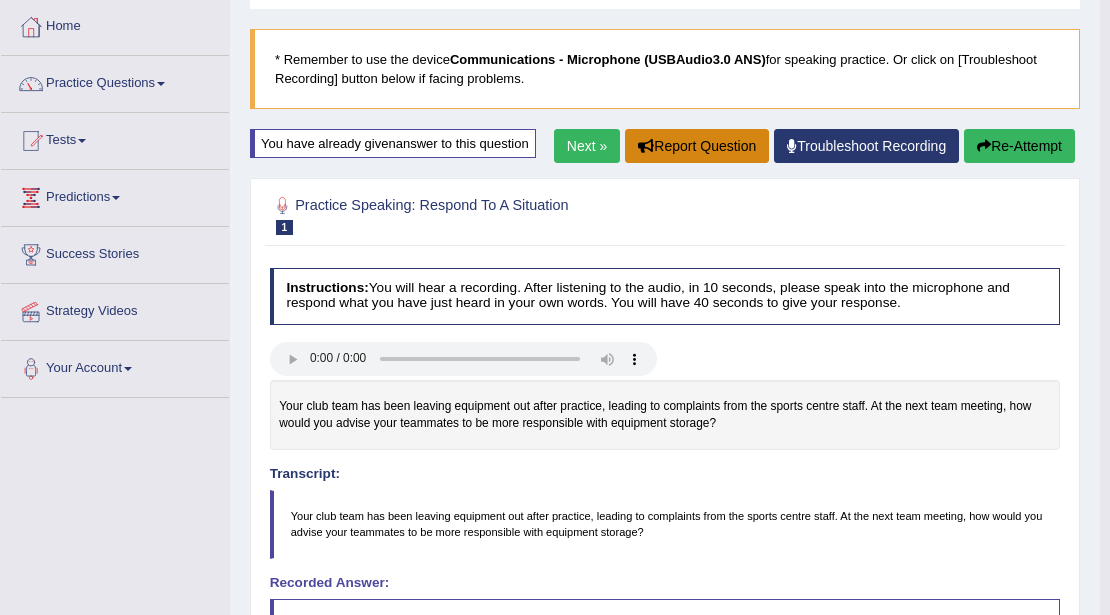 scroll, scrollTop: 98, scrollLeft: 0, axis: vertical 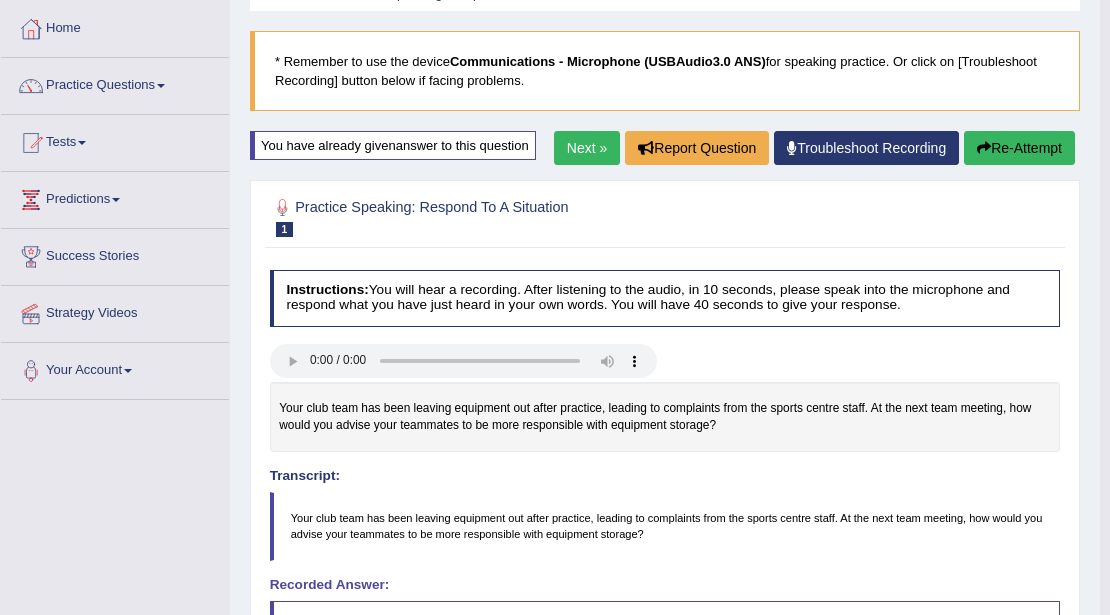 click on "Next »" at bounding box center [587, 148] 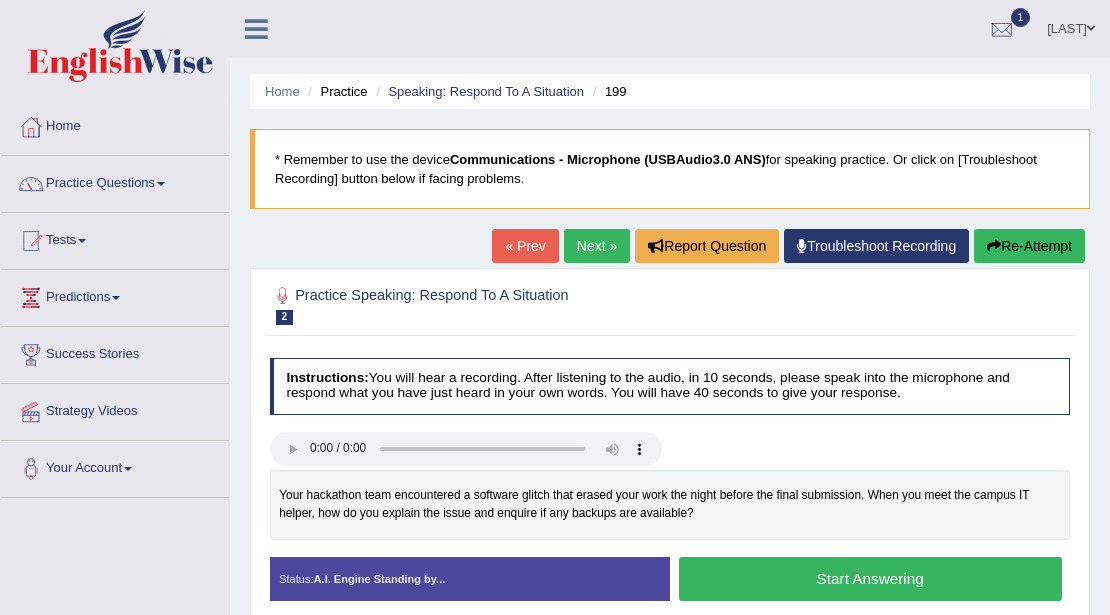 scroll, scrollTop: 0, scrollLeft: 0, axis: both 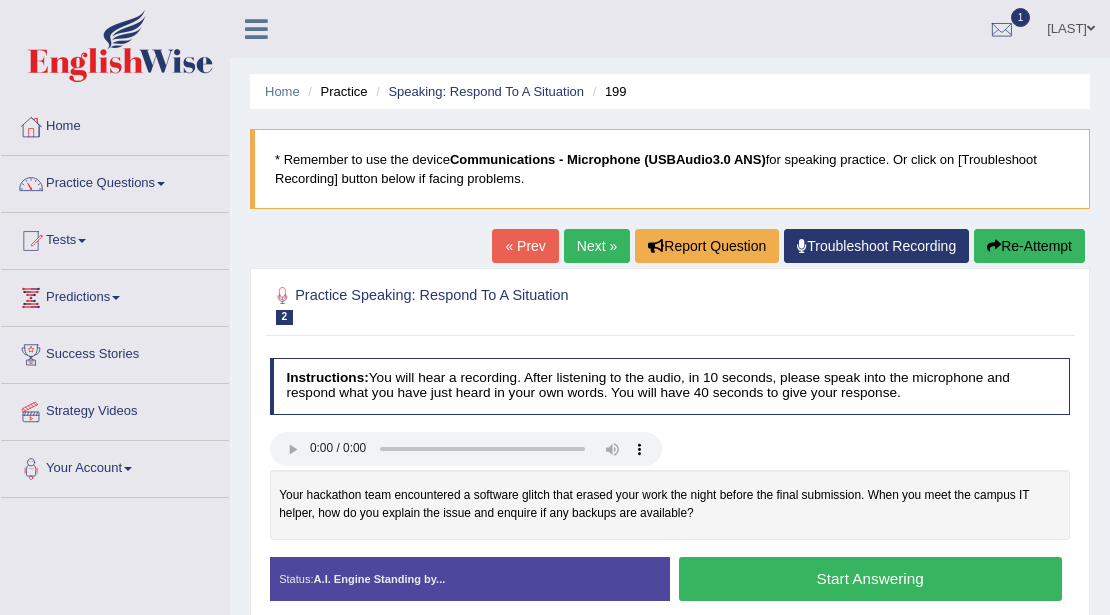 click on "Start Answering" at bounding box center [870, 578] 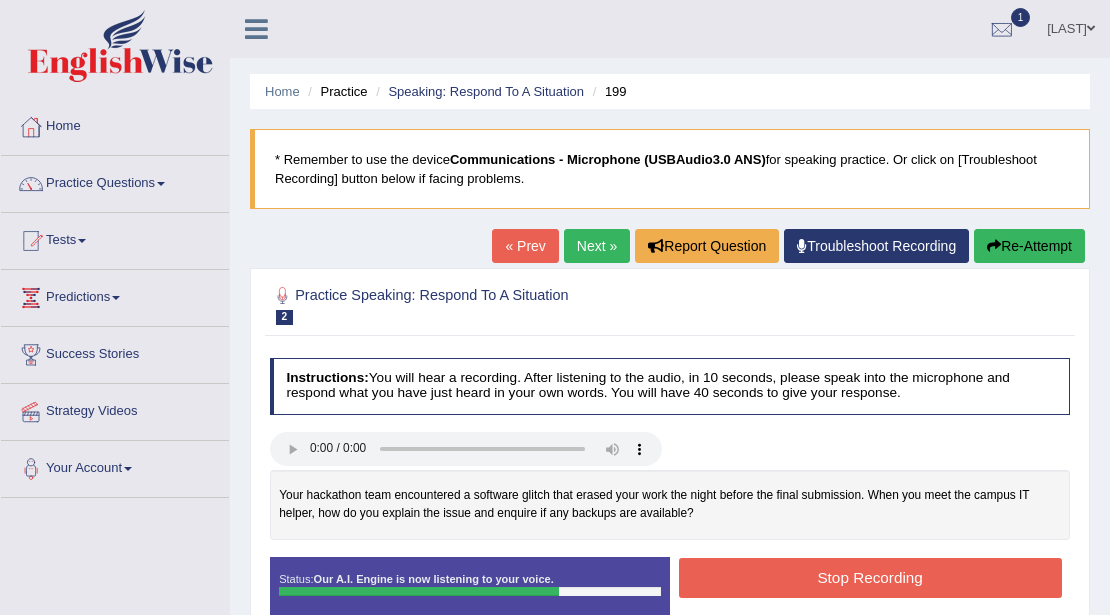 click on "Stop Recording" at bounding box center (870, 577) 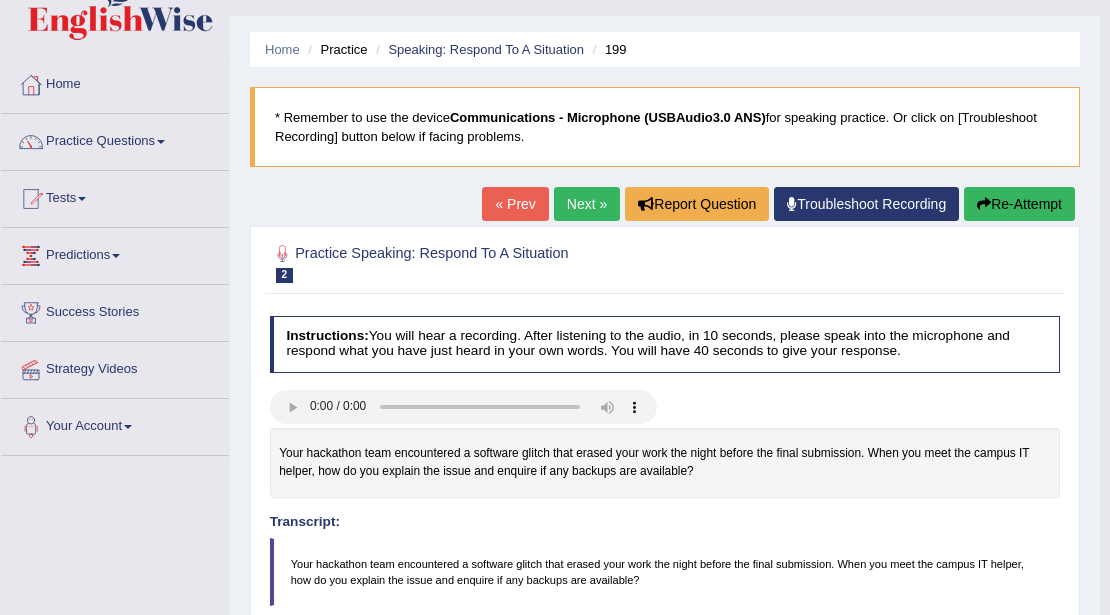 scroll, scrollTop: 0, scrollLeft: 0, axis: both 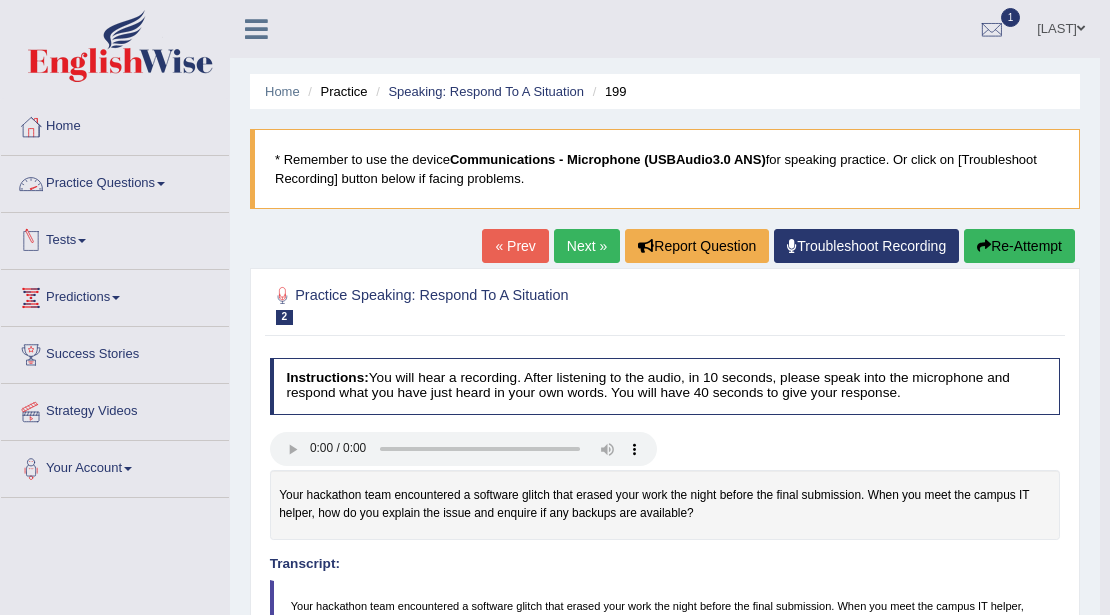 click on "Practice Questions" at bounding box center [115, 181] 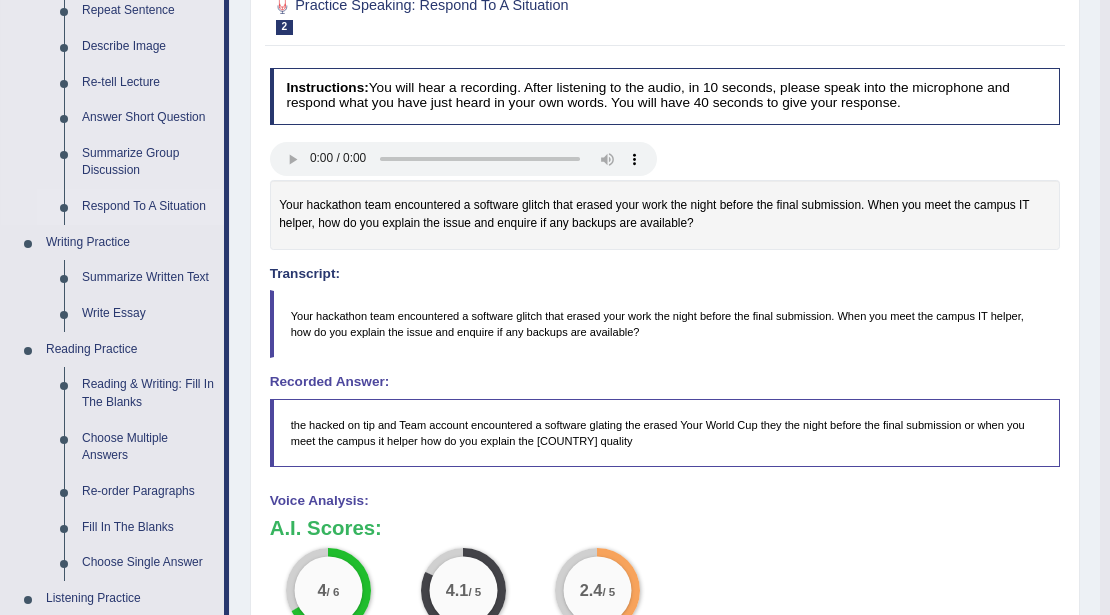 scroll, scrollTop: 266, scrollLeft: 0, axis: vertical 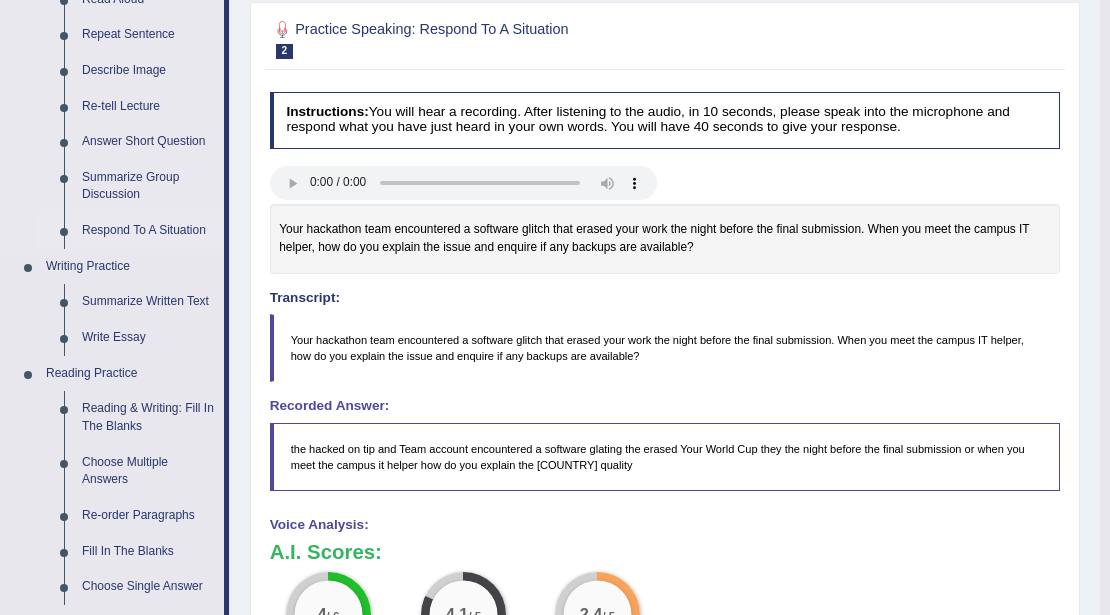 click on "Respond To A Situation" at bounding box center [148, 231] 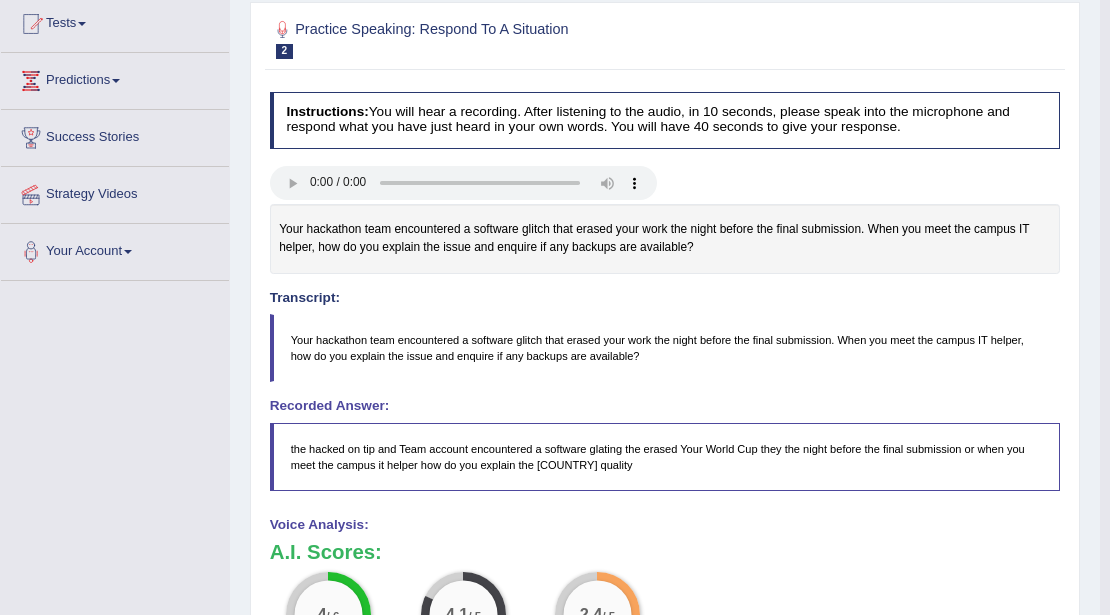 scroll, scrollTop: 265, scrollLeft: 0, axis: vertical 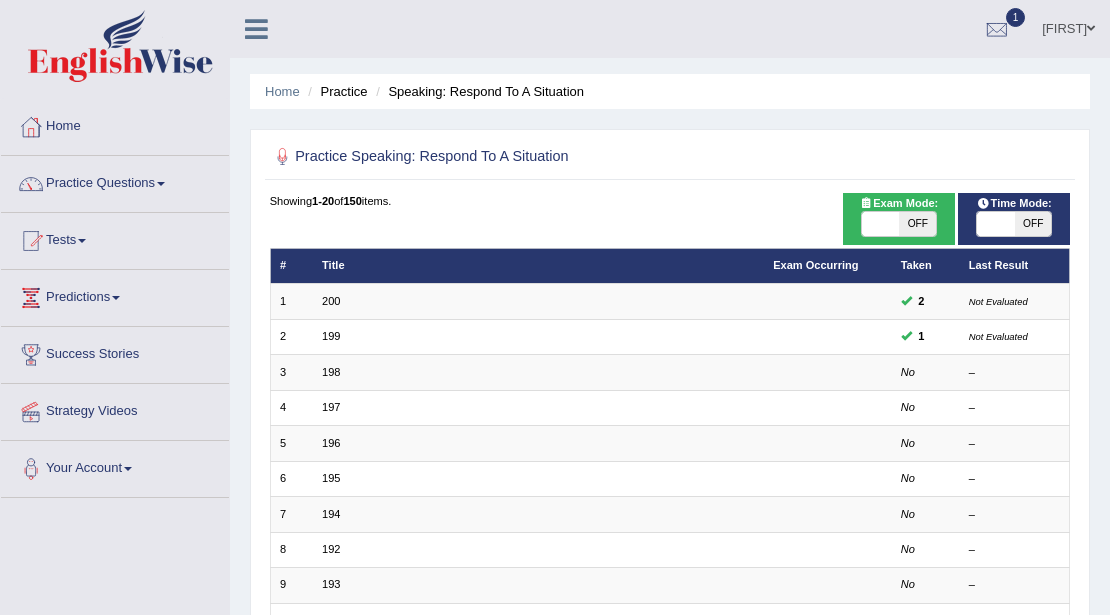 click on "OFF" at bounding box center [1033, 224] 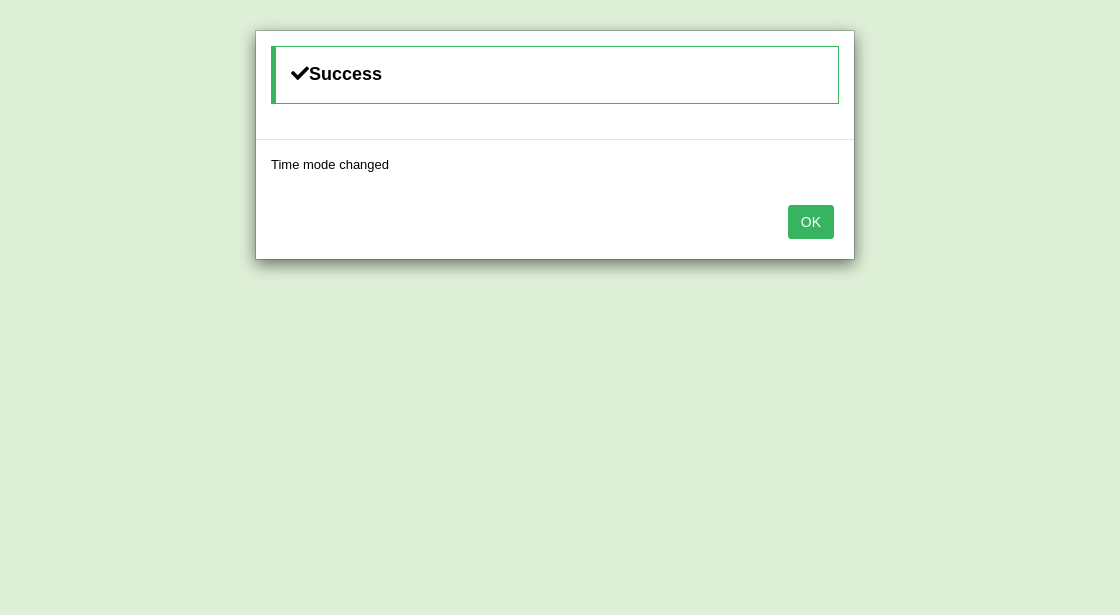 click on "OK" at bounding box center (811, 222) 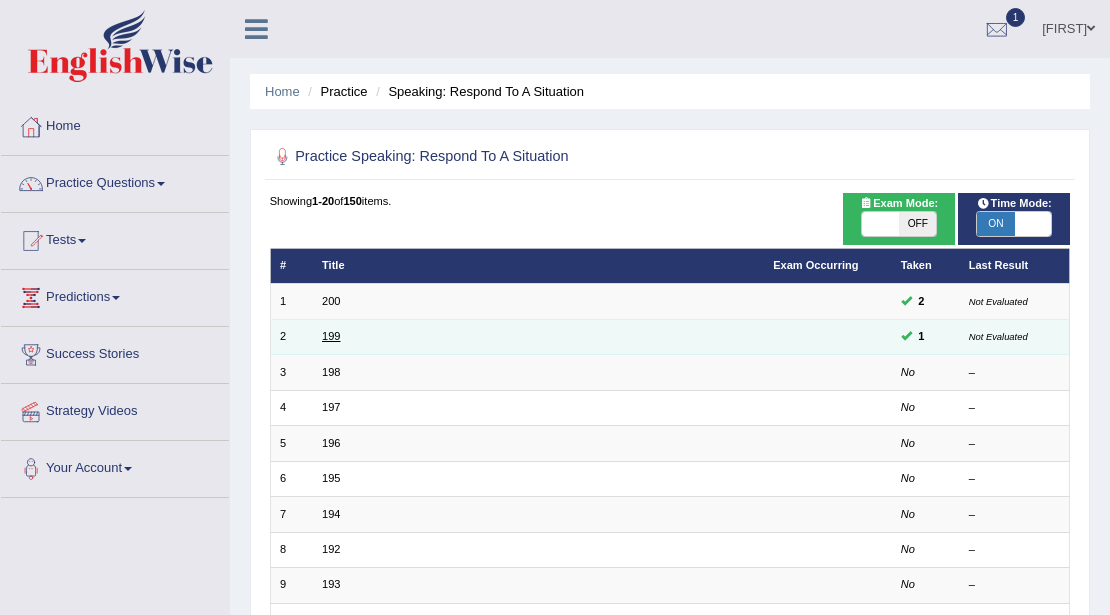 click on "199" at bounding box center (331, 336) 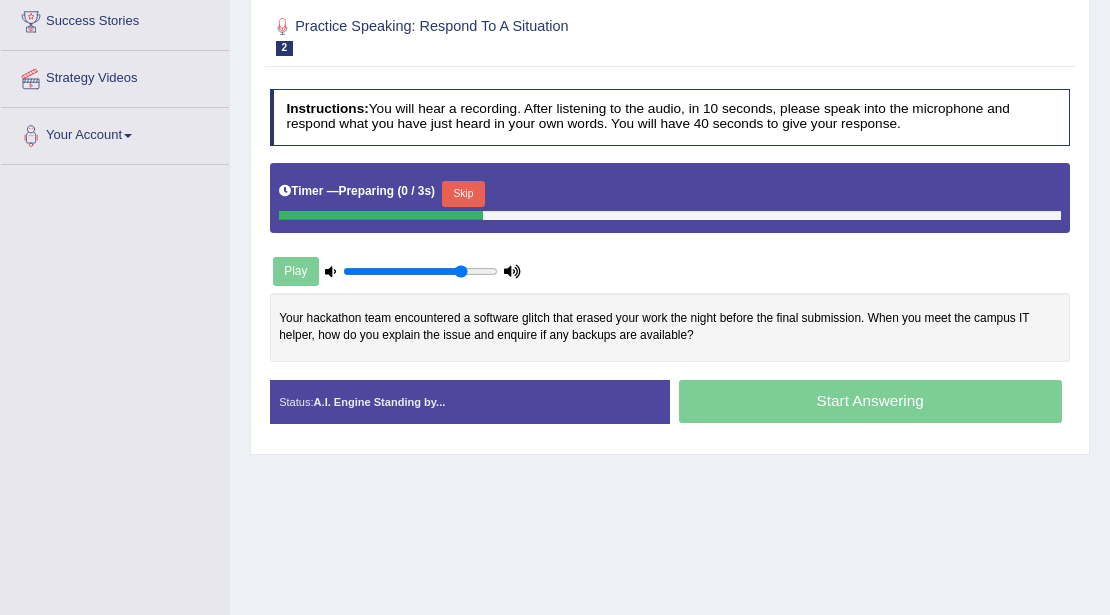 scroll, scrollTop: 66, scrollLeft: 0, axis: vertical 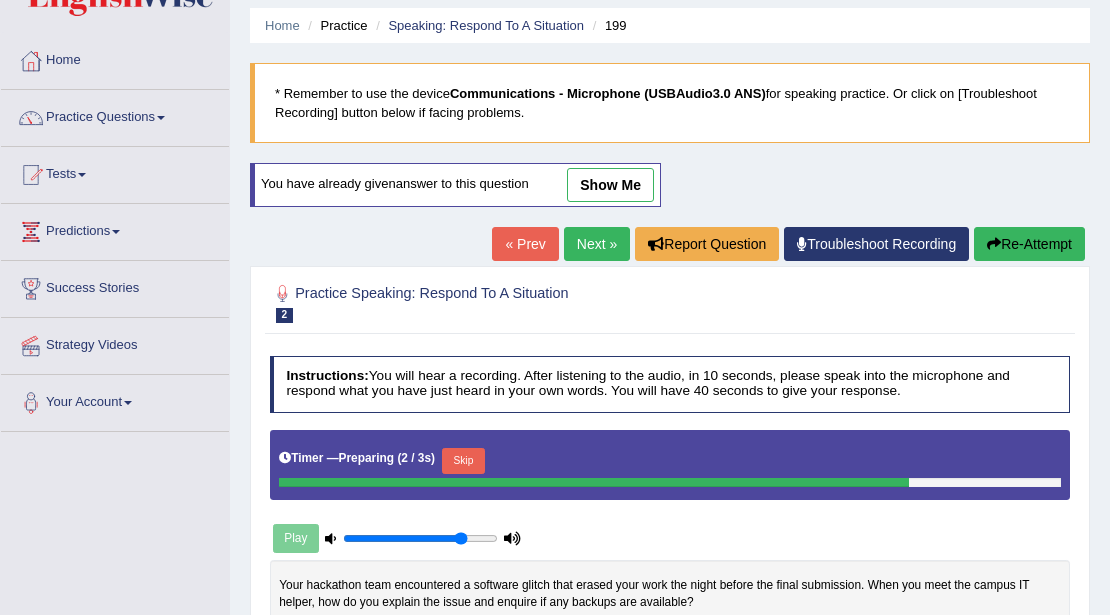 click on "Next »" at bounding box center [597, 244] 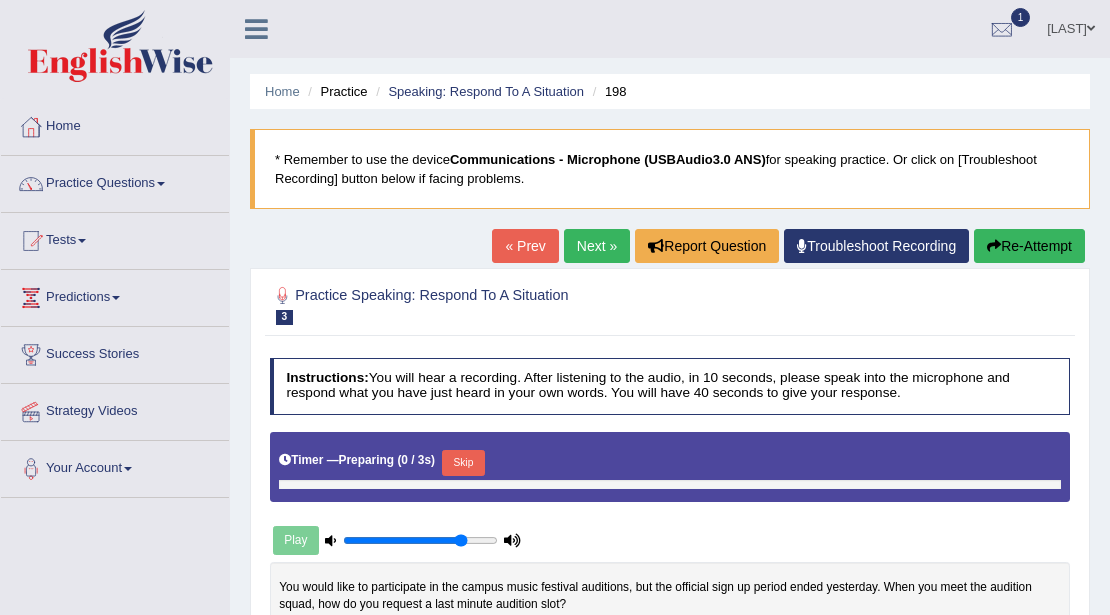 scroll, scrollTop: 0, scrollLeft: 0, axis: both 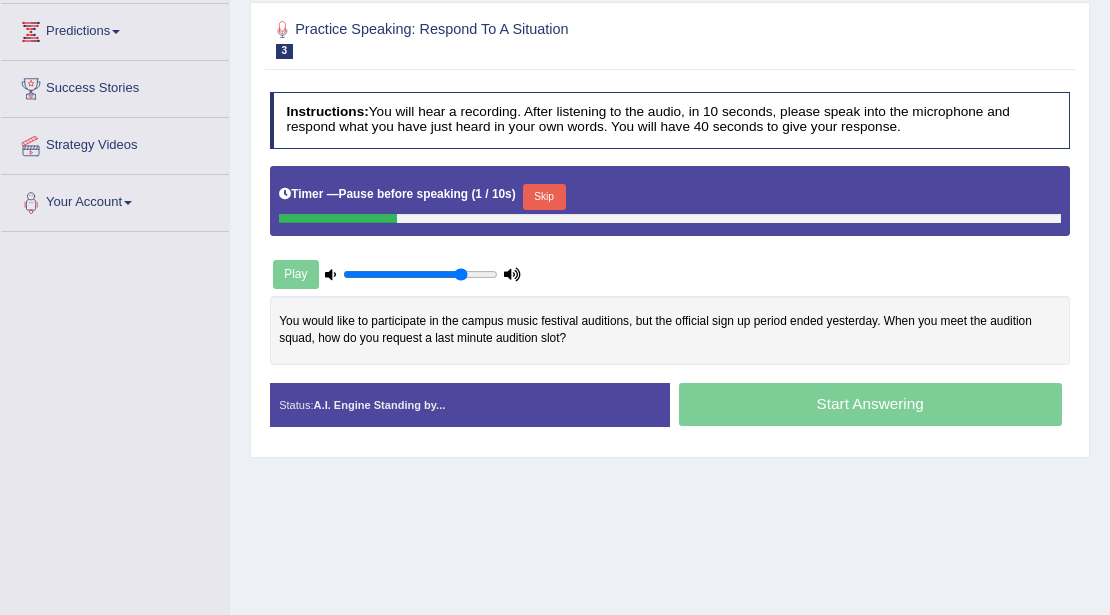 click on "Start Answering" at bounding box center (870, 407) 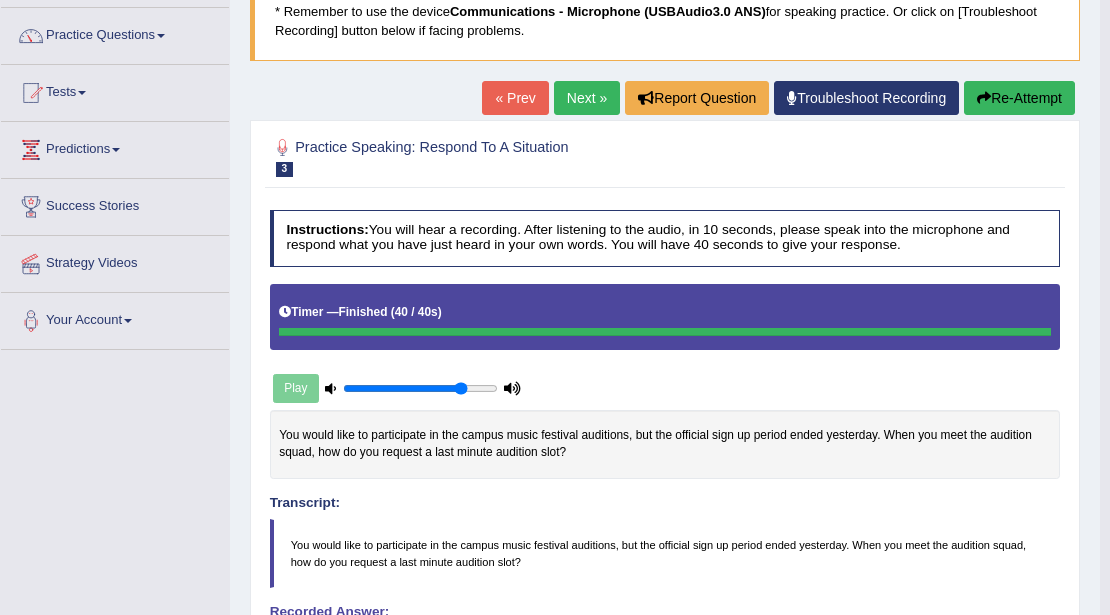 scroll, scrollTop: 0, scrollLeft: 0, axis: both 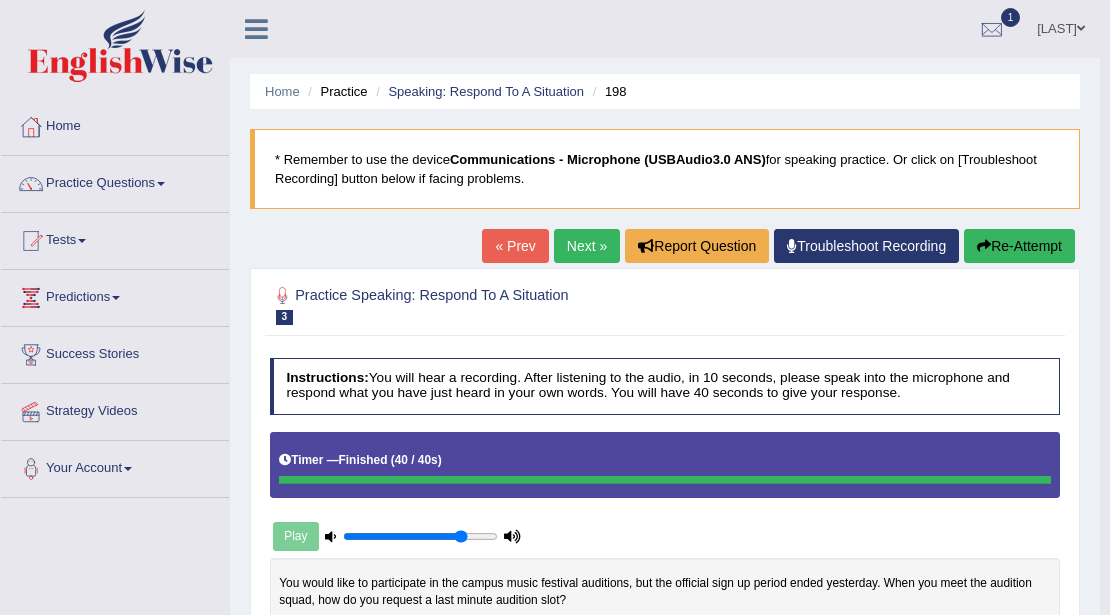 click on "Next »" at bounding box center (587, 246) 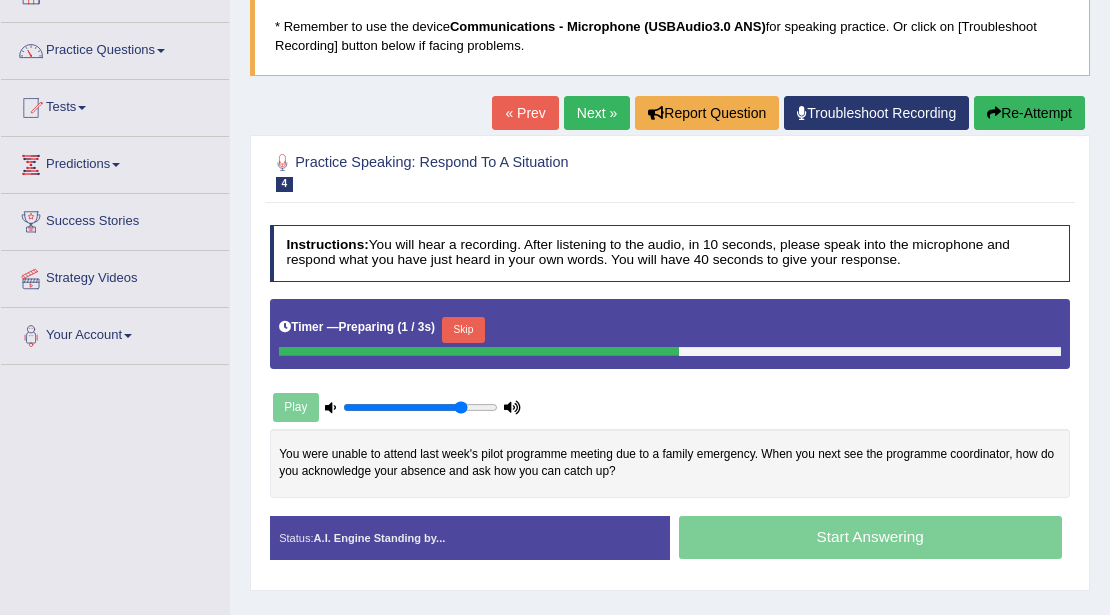 scroll, scrollTop: 0, scrollLeft: 0, axis: both 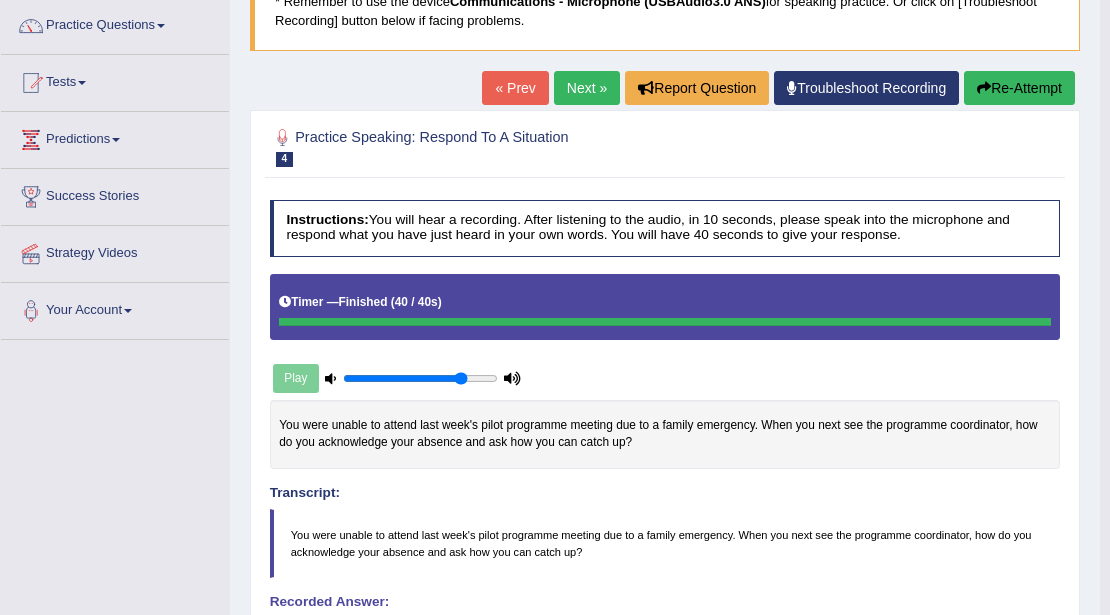 click on "Next »" at bounding box center [587, 88] 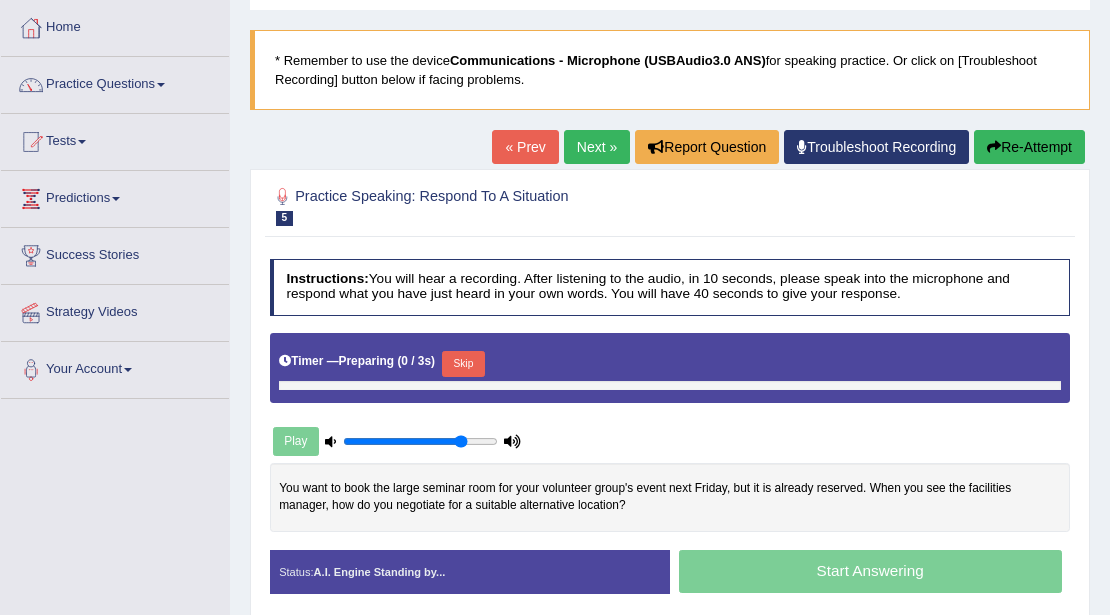 scroll, scrollTop: 99, scrollLeft: 0, axis: vertical 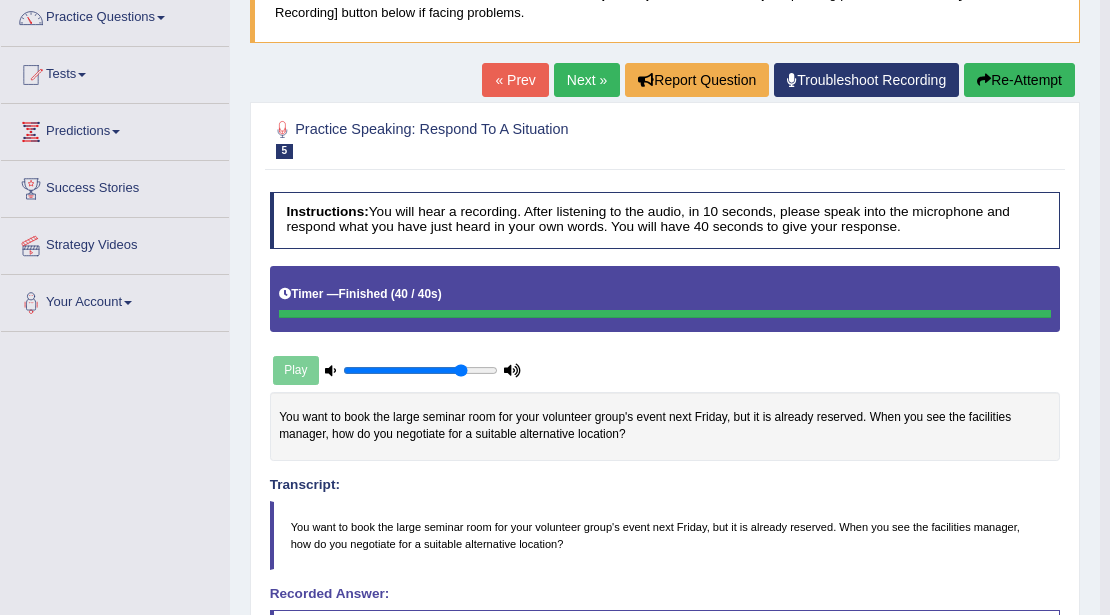 click on "Next »" at bounding box center [587, 80] 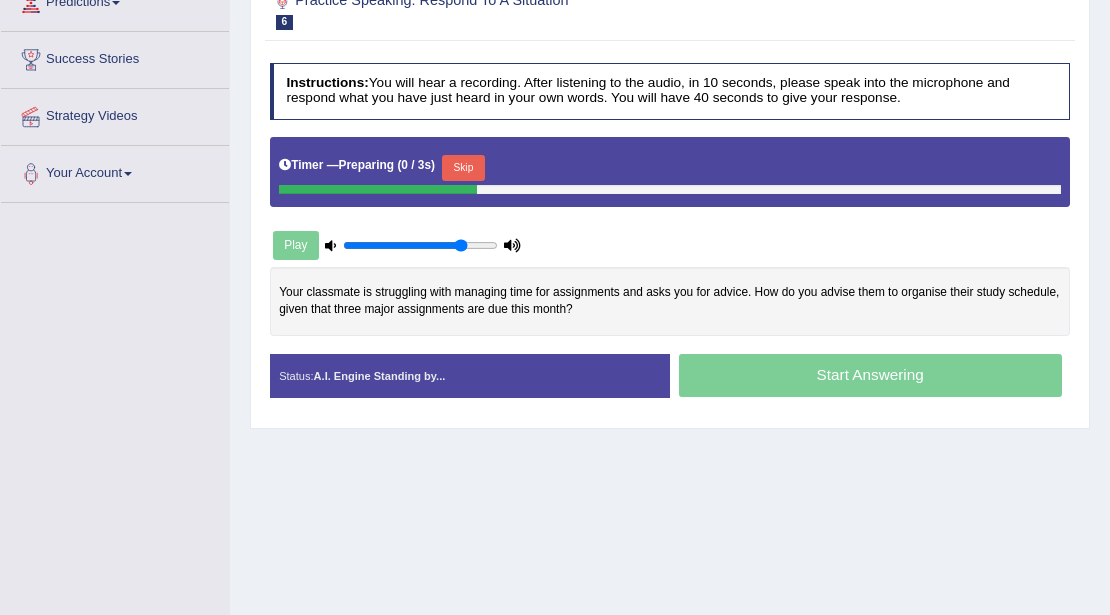 scroll, scrollTop: 181, scrollLeft: 0, axis: vertical 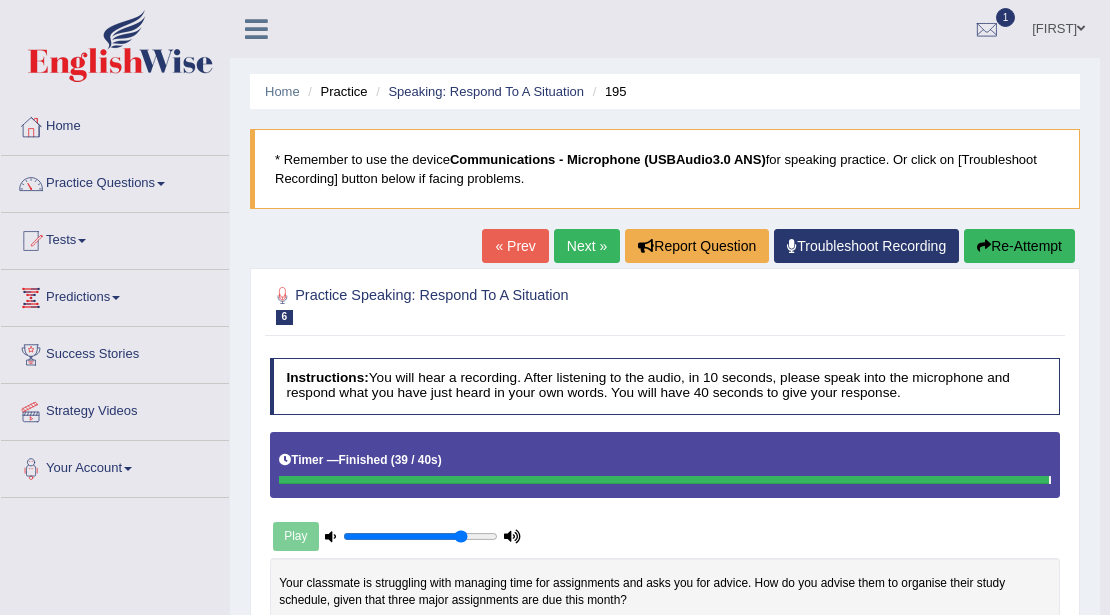 click on "Next »" at bounding box center (587, 246) 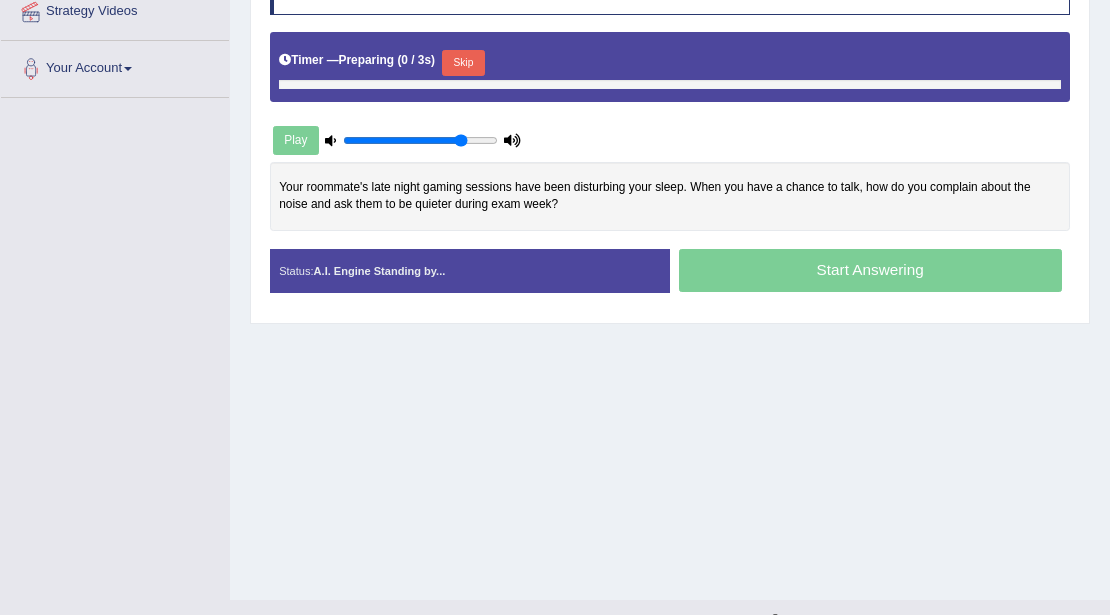 scroll, scrollTop: 400, scrollLeft: 0, axis: vertical 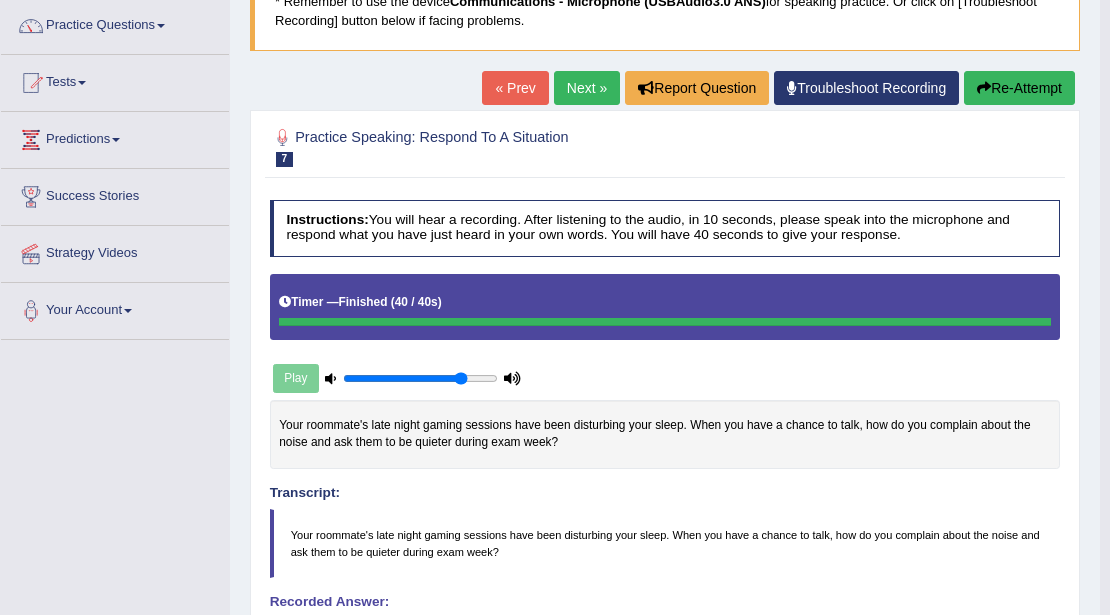 click on "Next »" at bounding box center (587, 88) 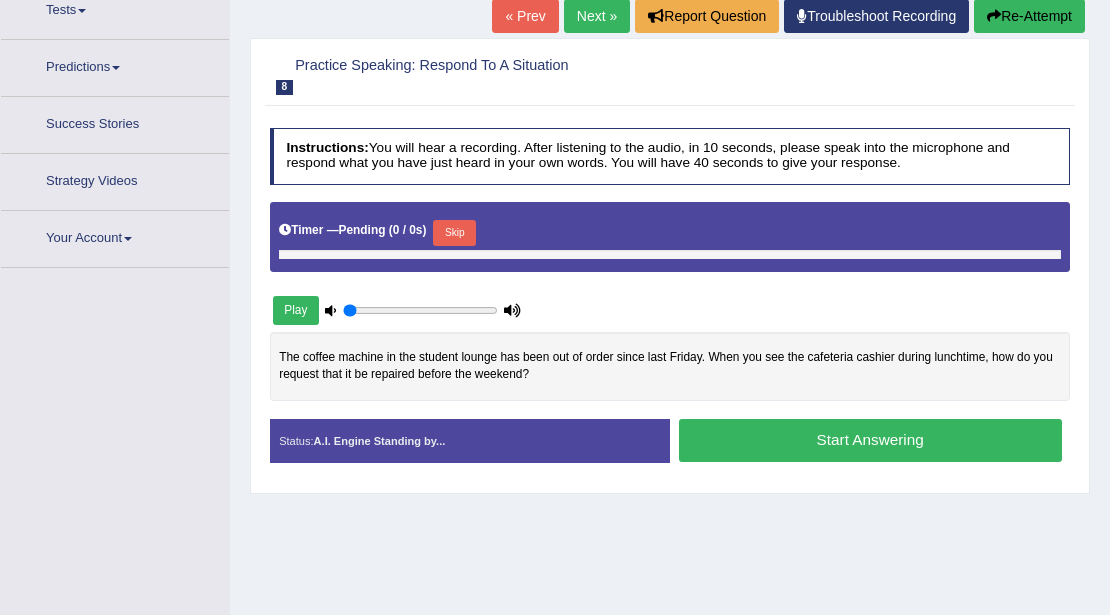 type on "0.8" 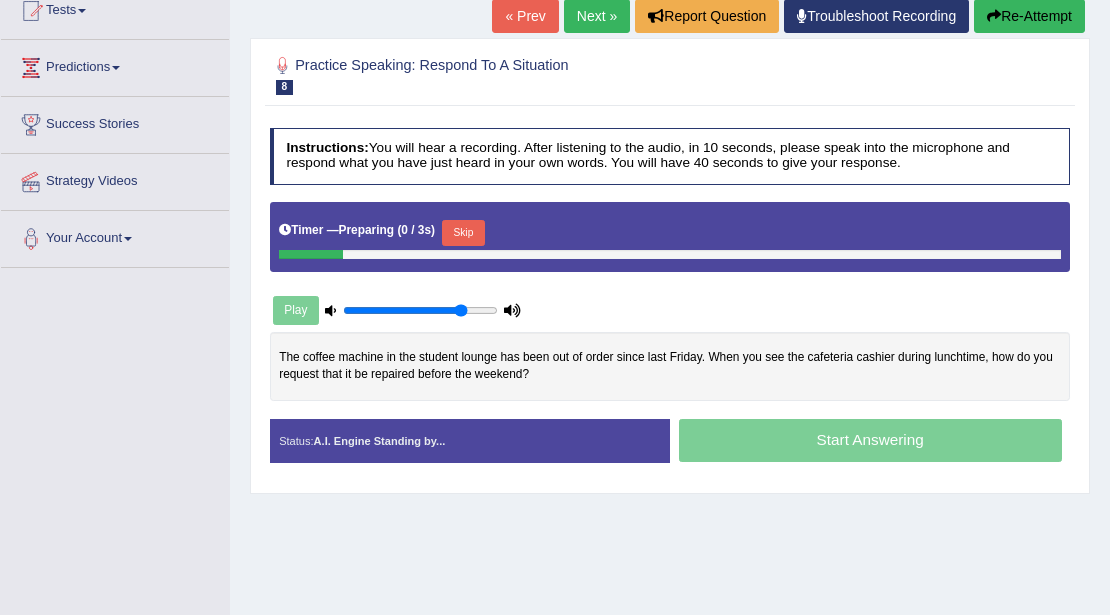 scroll, scrollTop: 177, scrollLeft: 0, axis: vertical 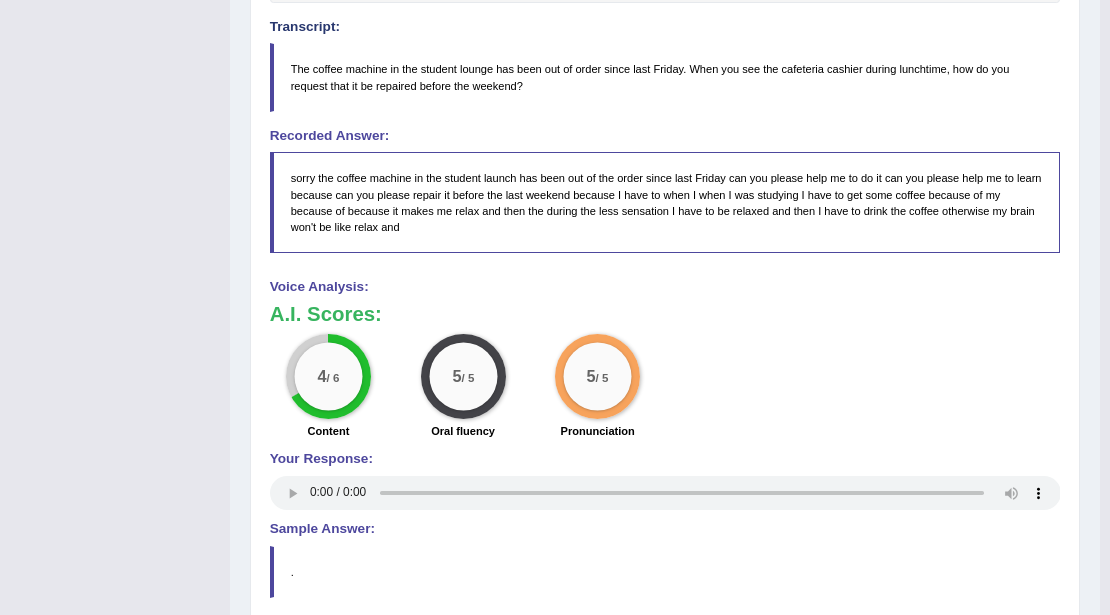 drag, startPoint x: 1112, startPoint y: 0, endPoint x: 744, endPoint y: 370, distance: 521.84674 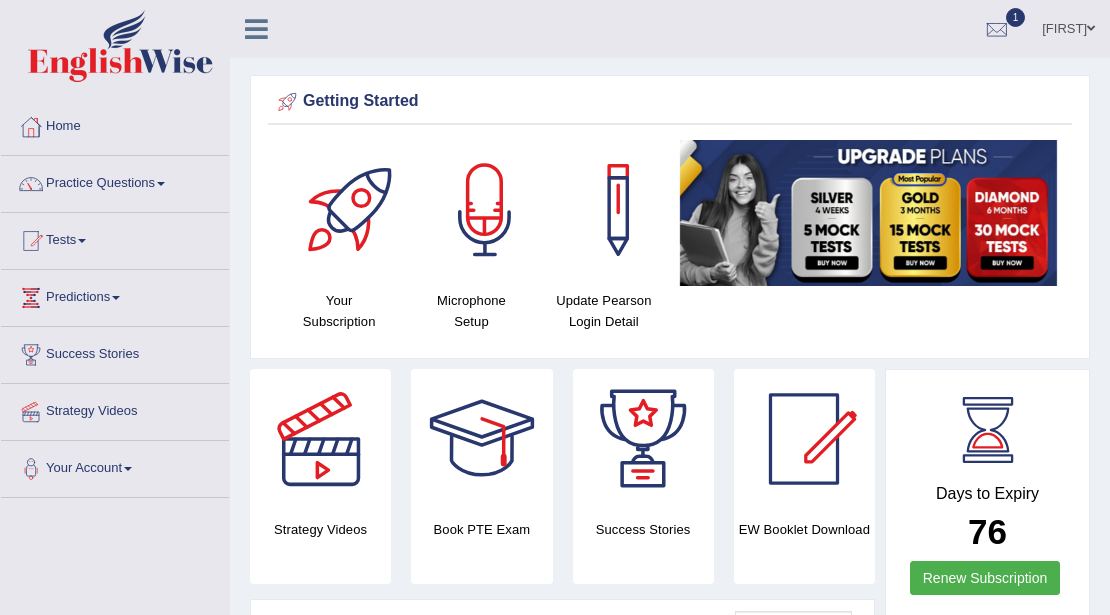 scroll, scrollTop: 0, scrollLeft: 0, axis: both 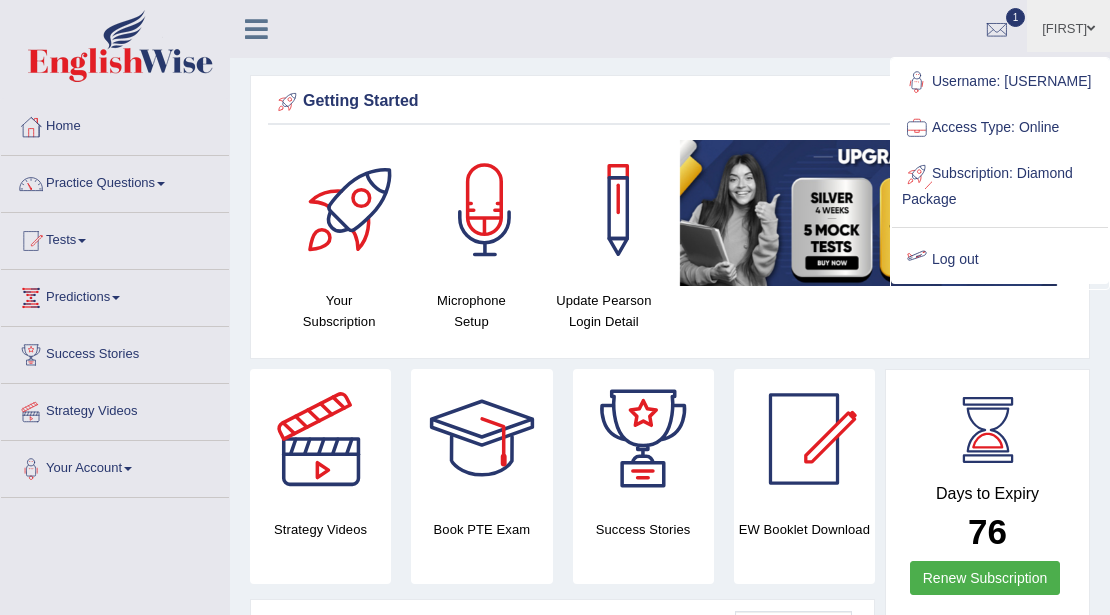 click on "Log out" at bounding box center [1000, 260] 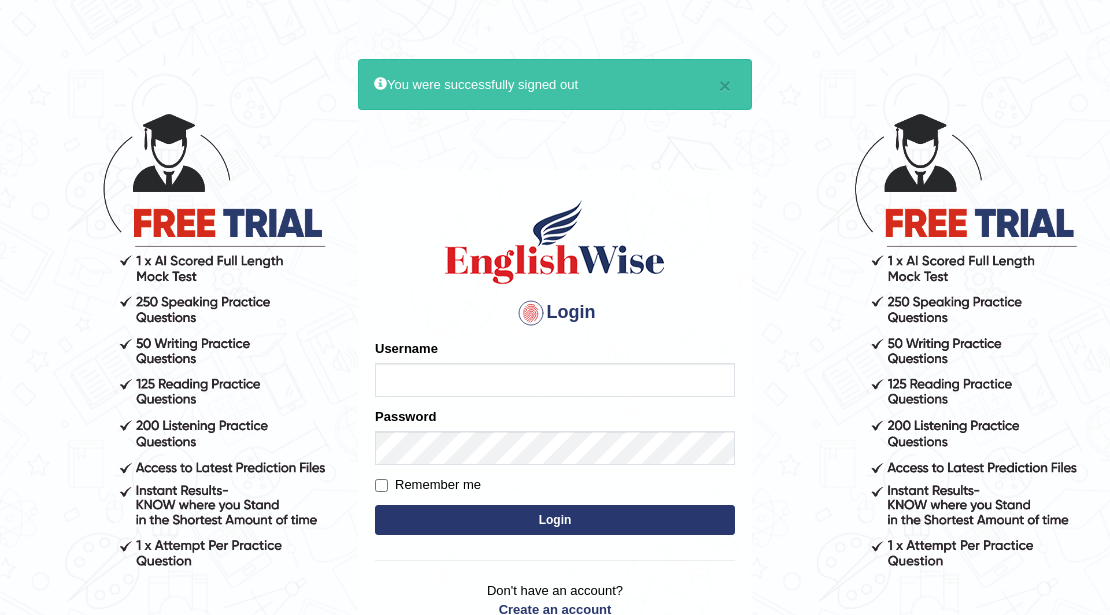 scroll, scrollTop: 0, scrollLeft: 0, axis: both 